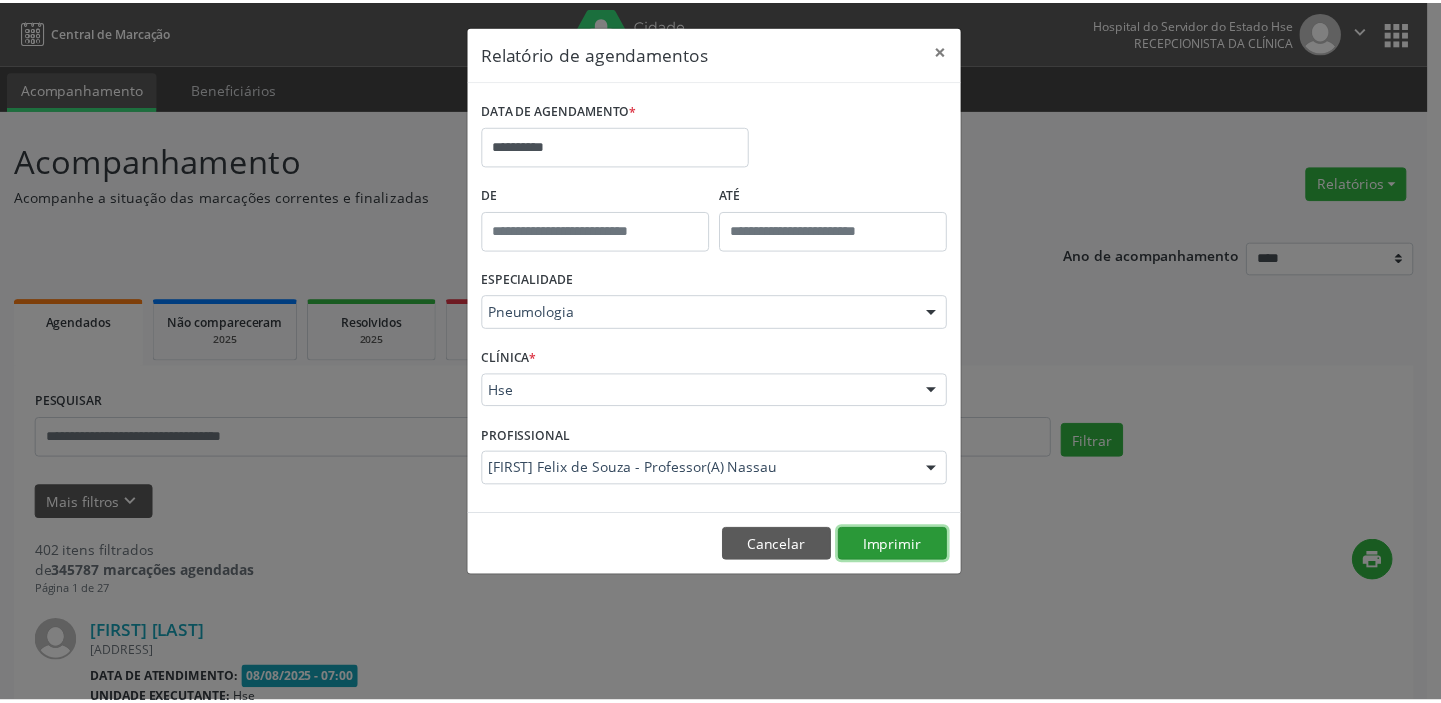 scroll, scrollTop: 0, scrollLeft: 0, axis: both 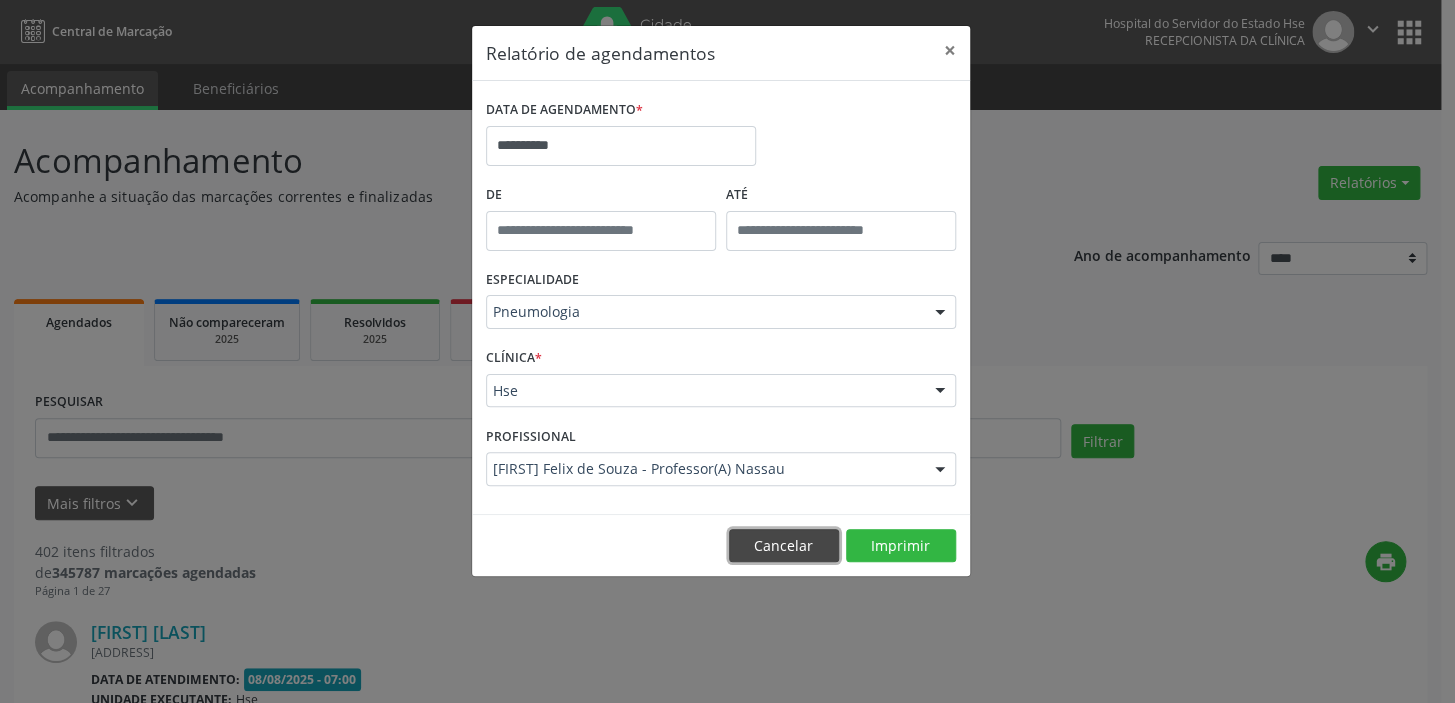 click on "Cancelar" at bounding box center (784, 546) 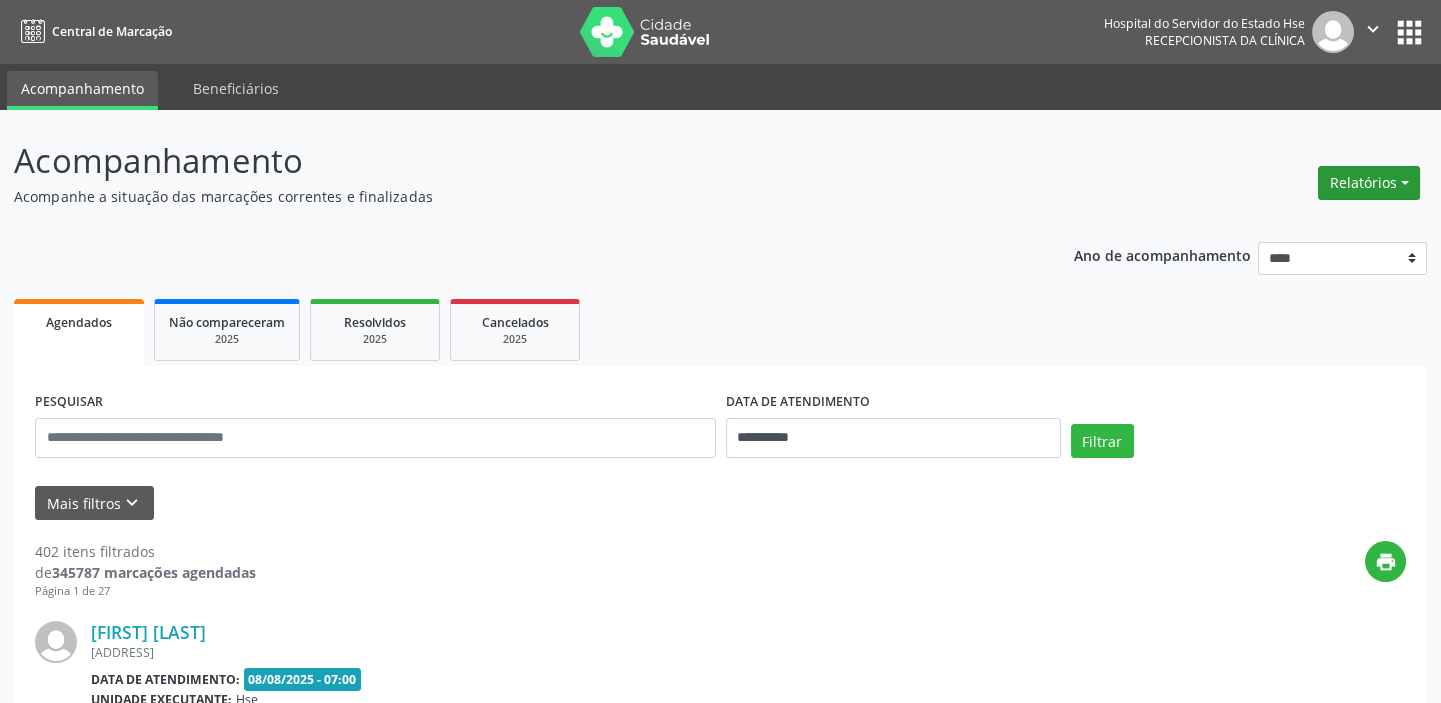 click on "Relatórios" at bounding box center (1369, 183) 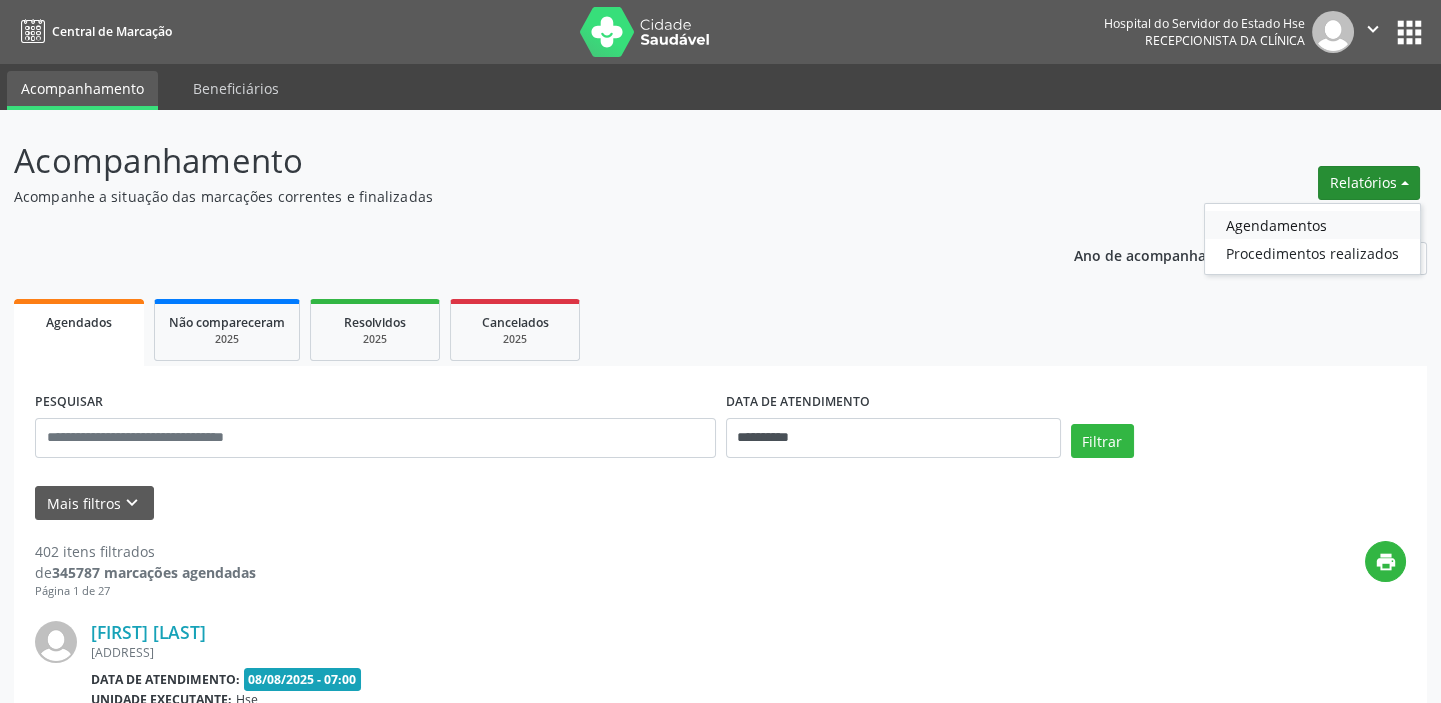 click on "Agendamentos" at bounding box center [1312, 225] 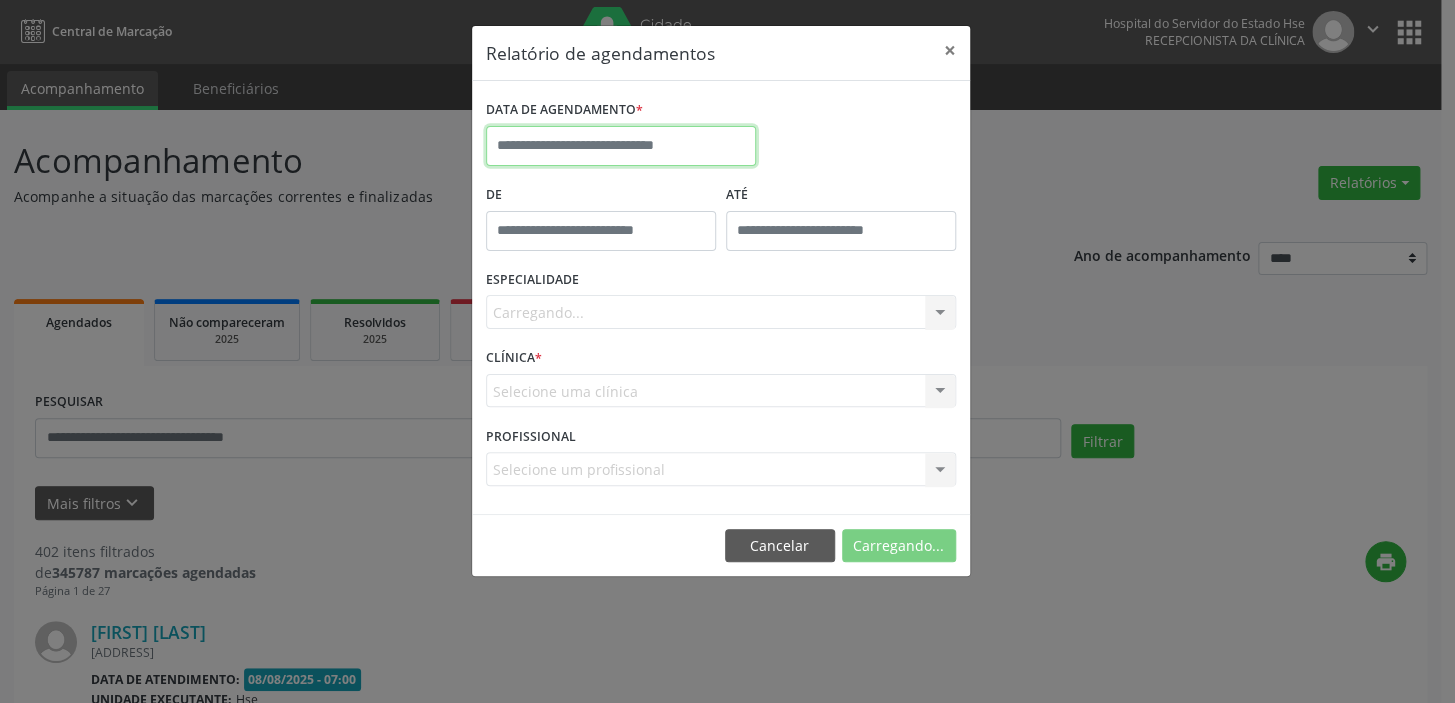 click at bounding box center (621, 146) 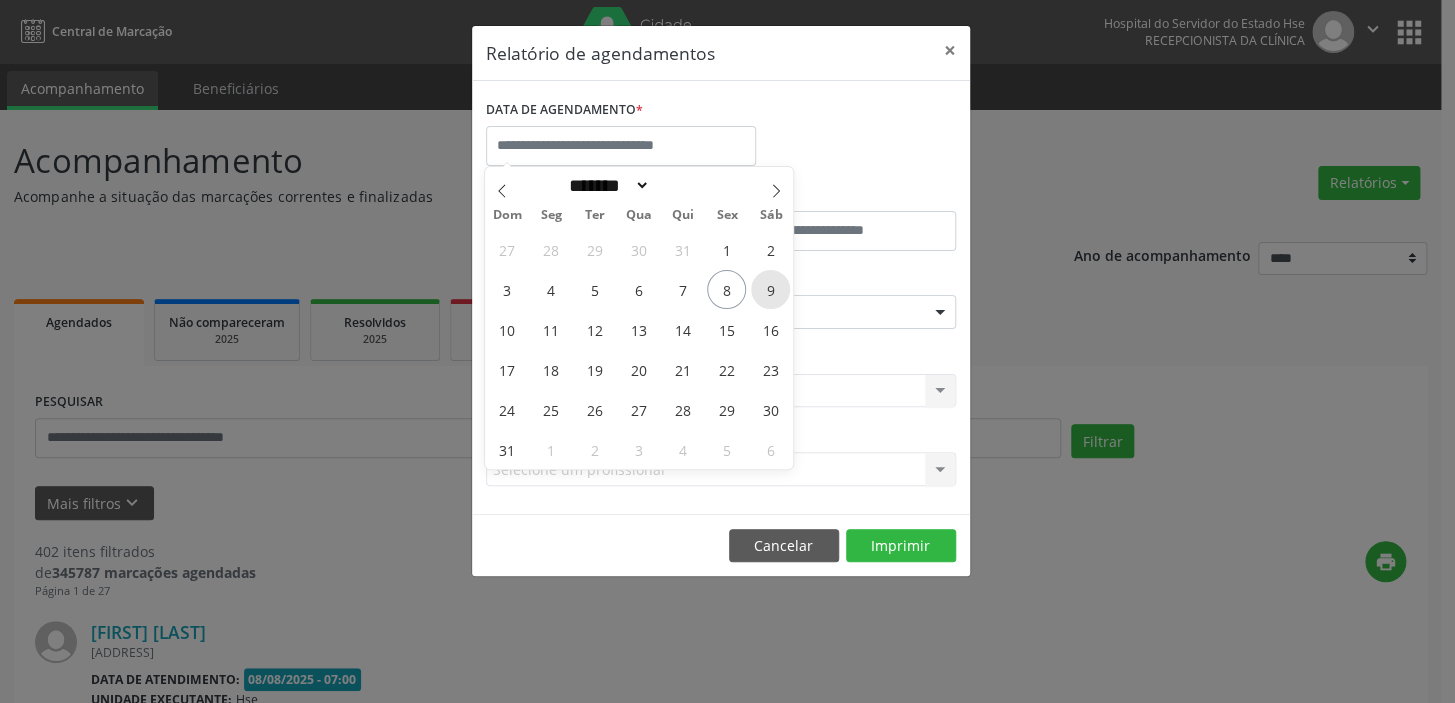 click on "9" at bounding box center [770, 289] 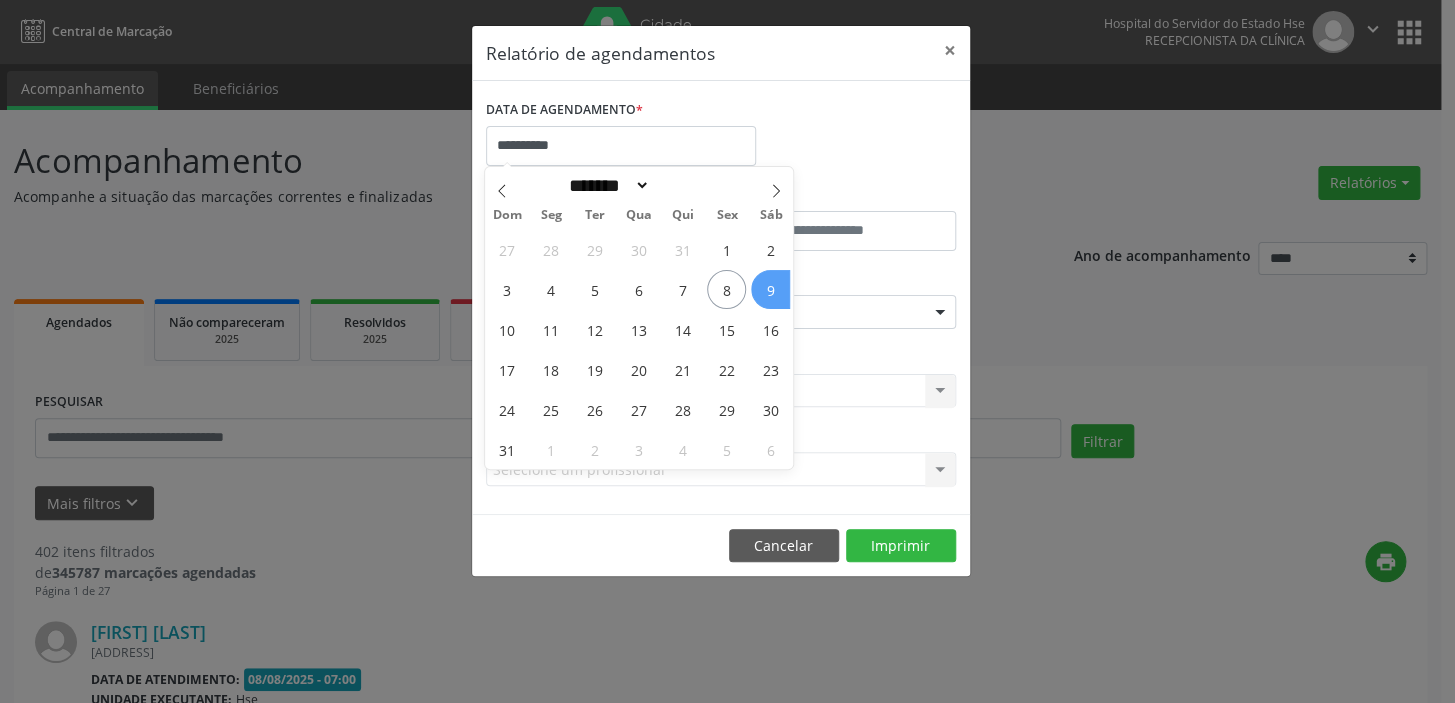 click on "9" at bounding box center (770, 289) 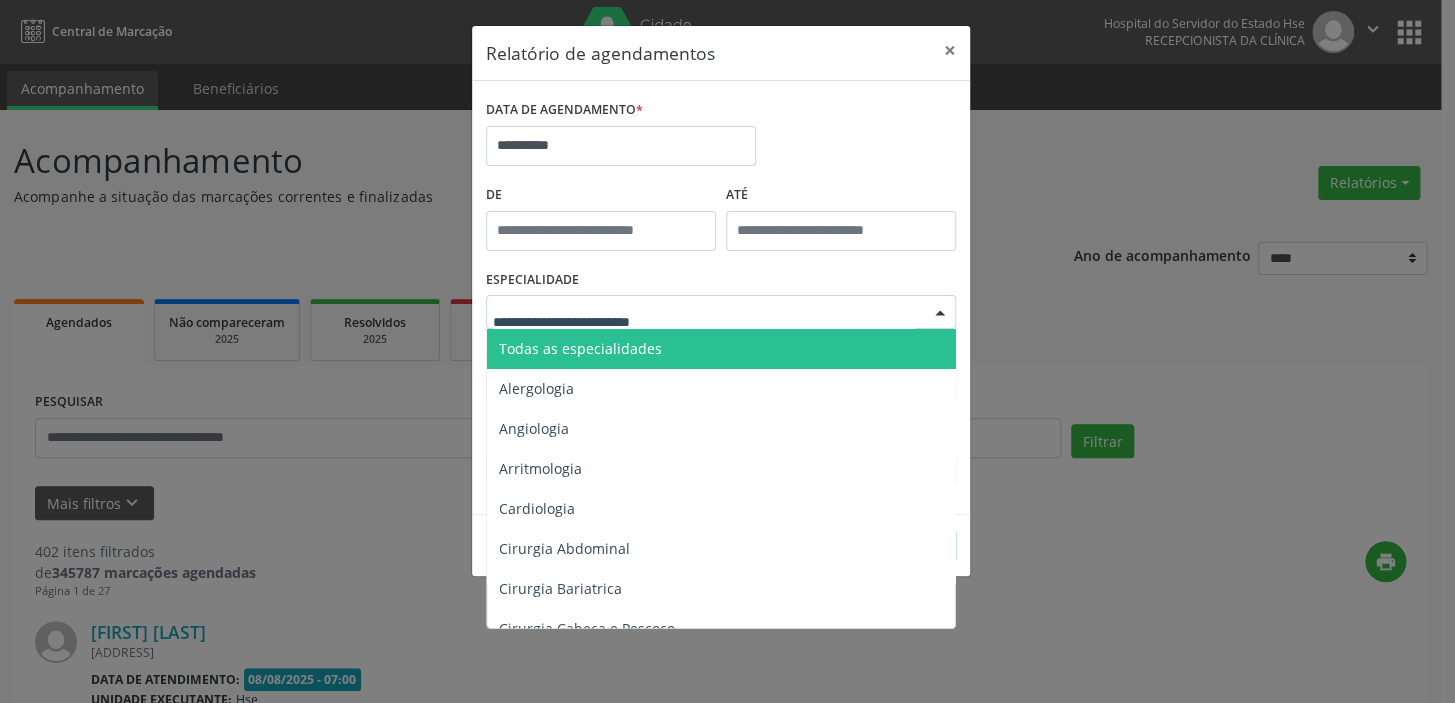 click on "Todas as especialidades" at bounding box center (580, 348) 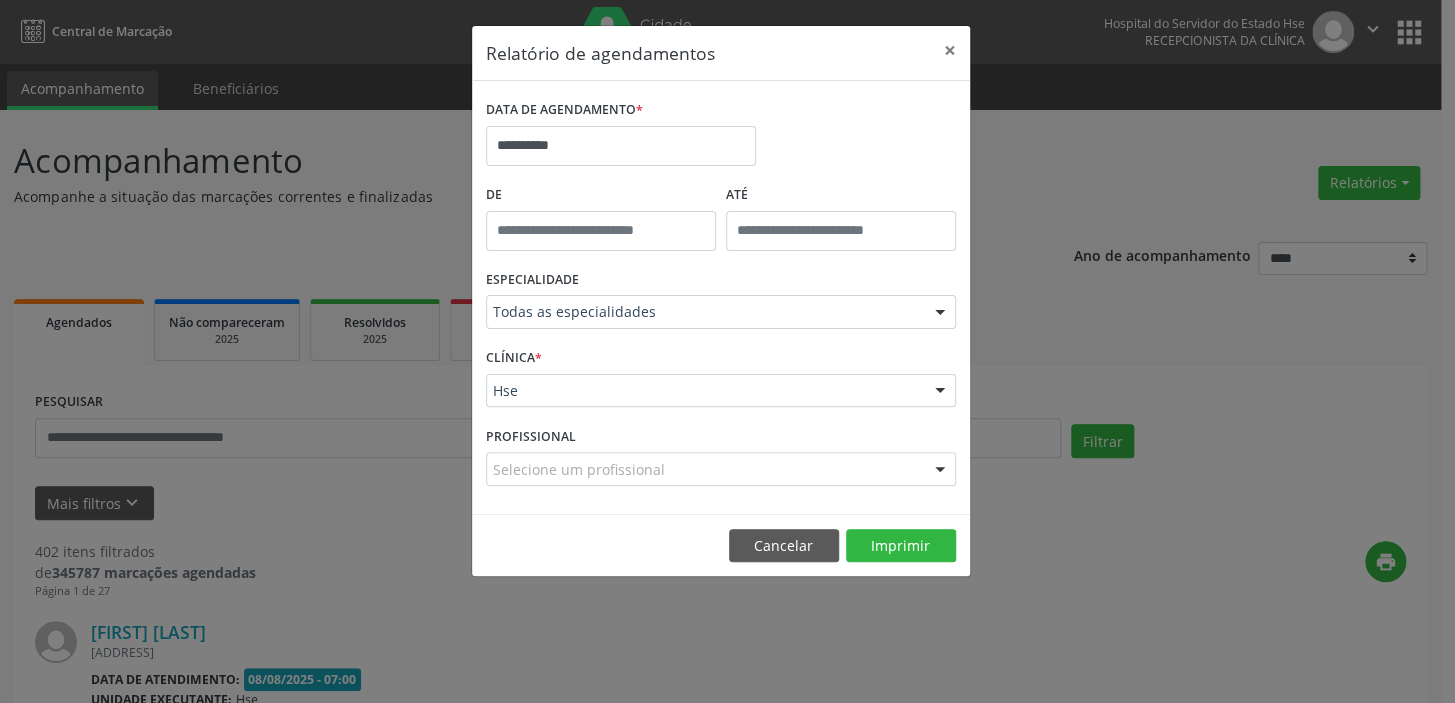 click on "Selecione um profissional" at bounding box center (721, 469) 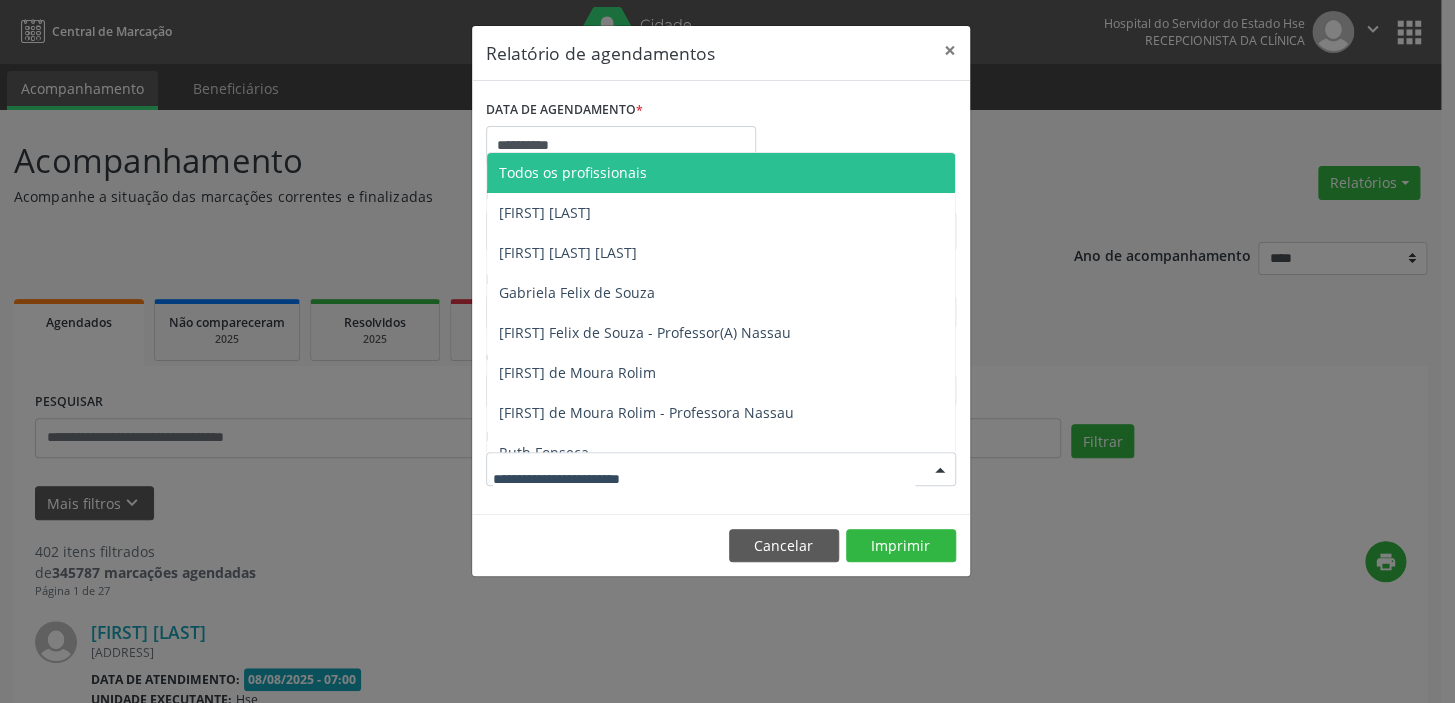 click on "Todos os profissionais" at bounding box center (573, 172) 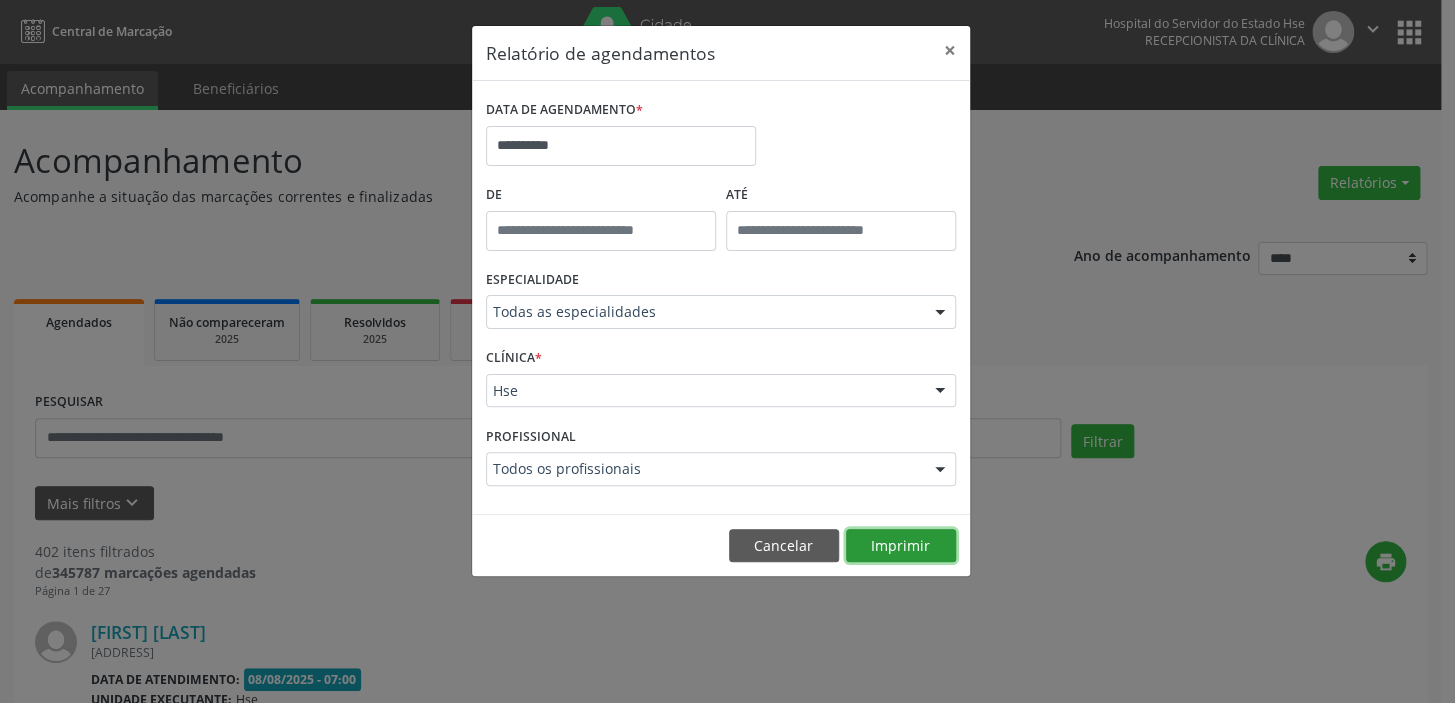 click on "Imprimir" at bounding box center [901, 546] 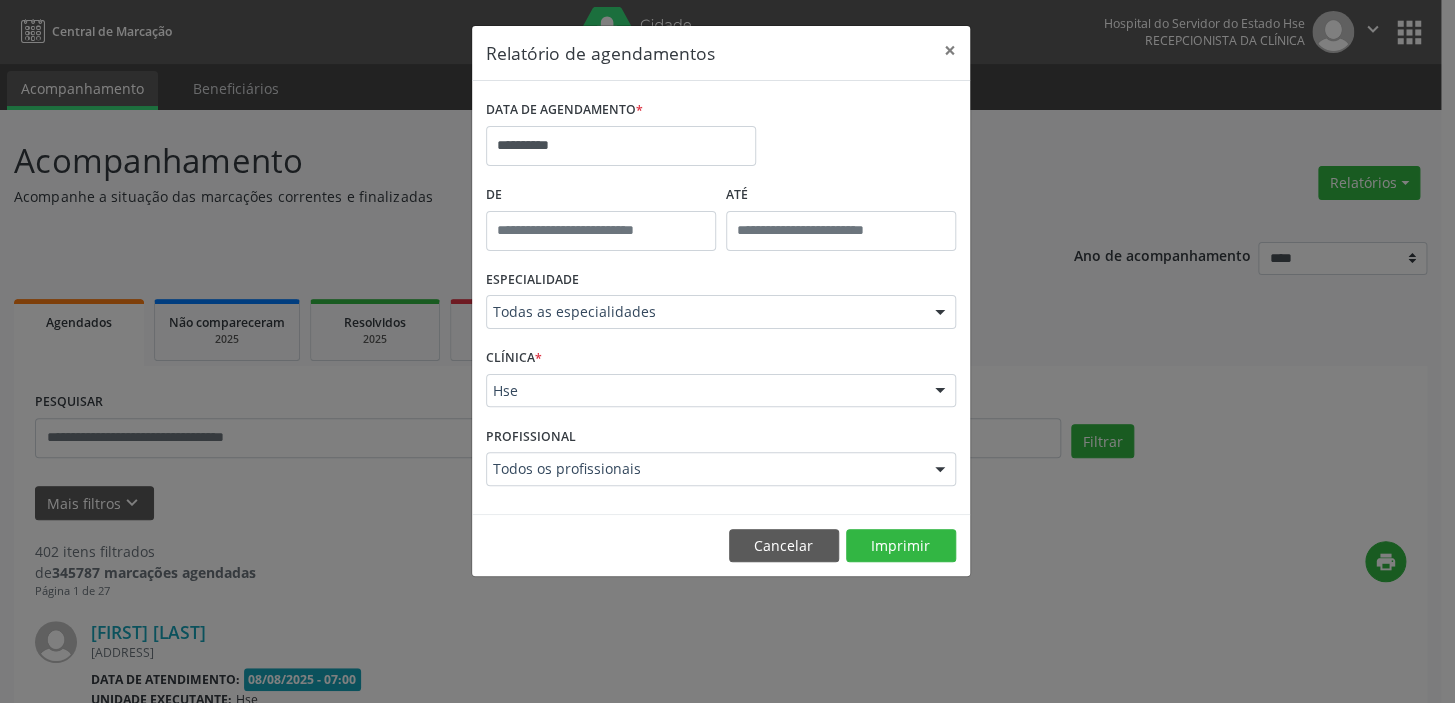 click on "Relatório de agendamentos ×" at bounding box center [721, 53] 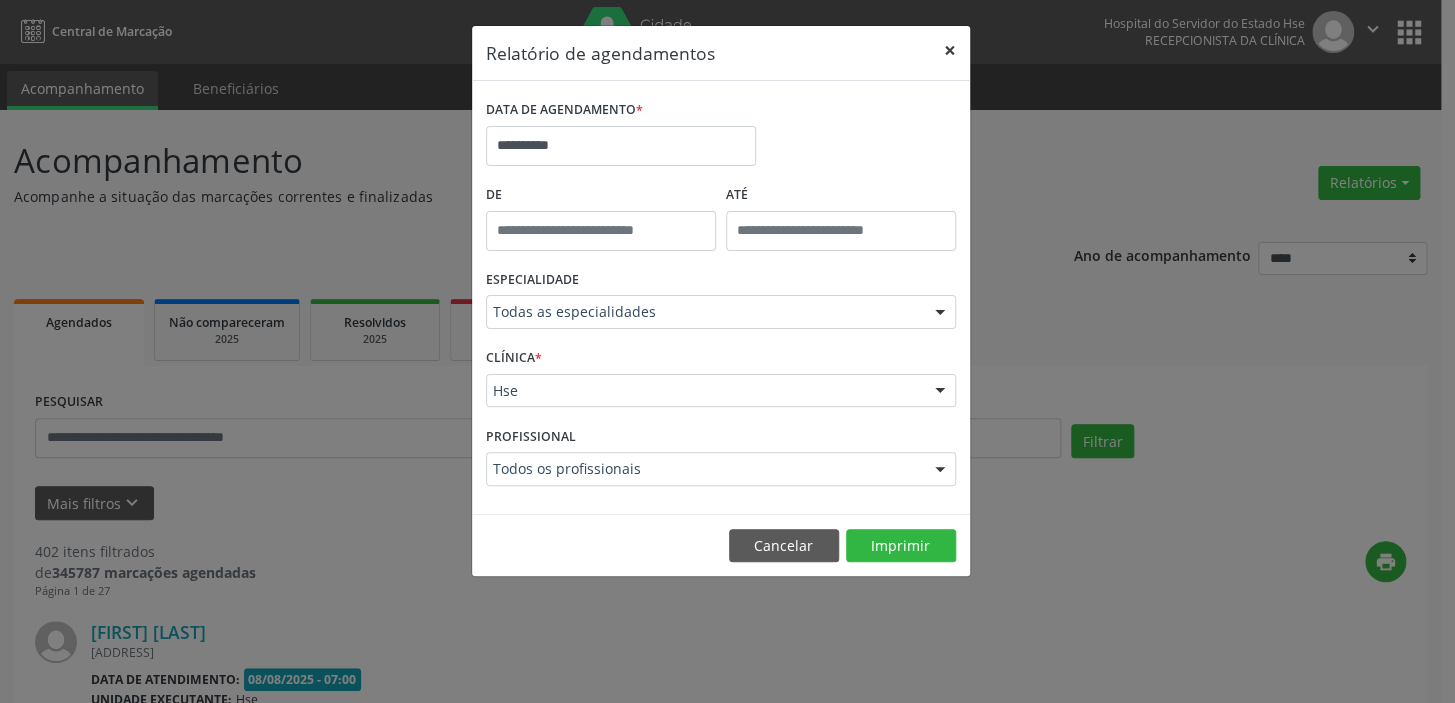 click on "×" at bounding box center (950, 50) 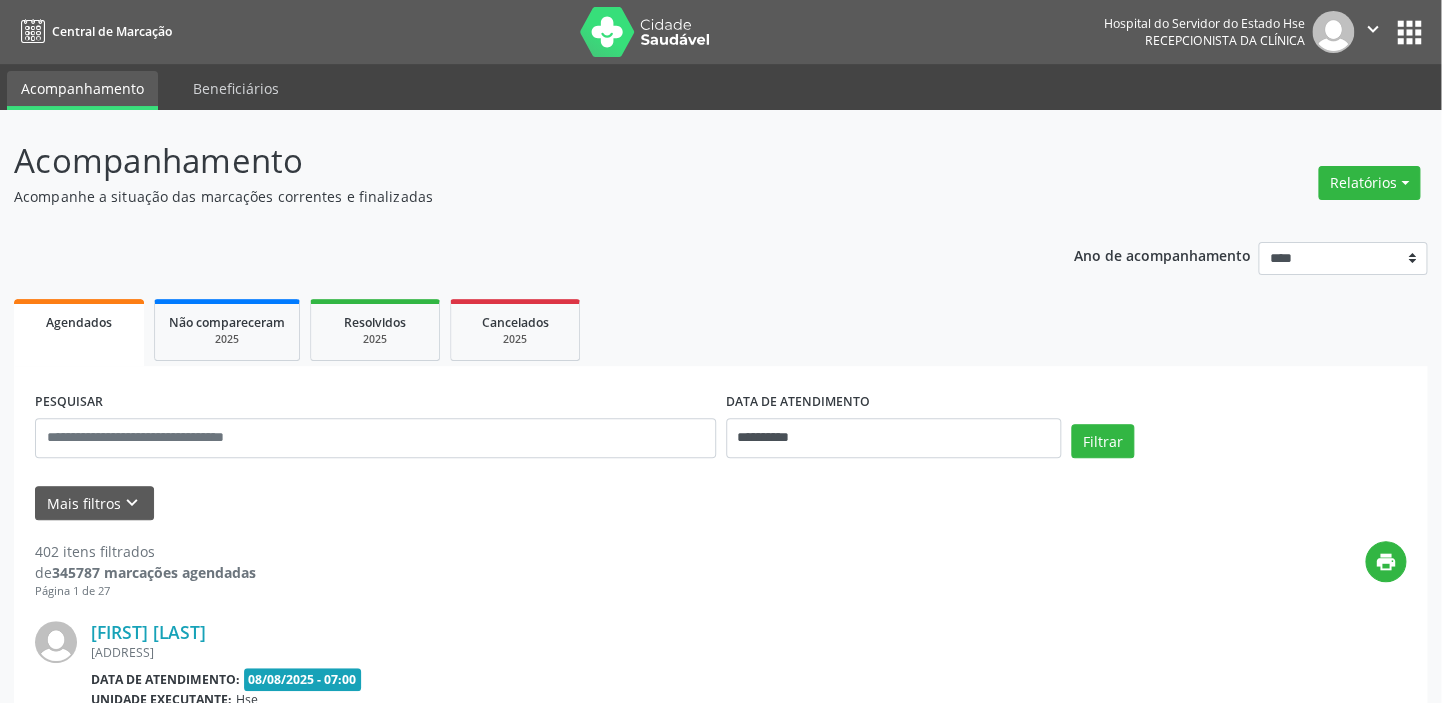 click on "Central de Marcação
Hospital do Servidor do Estado Hse
Recepcionista da clínica

Configurações
Sair
apps" at bounding box center (720, 32) 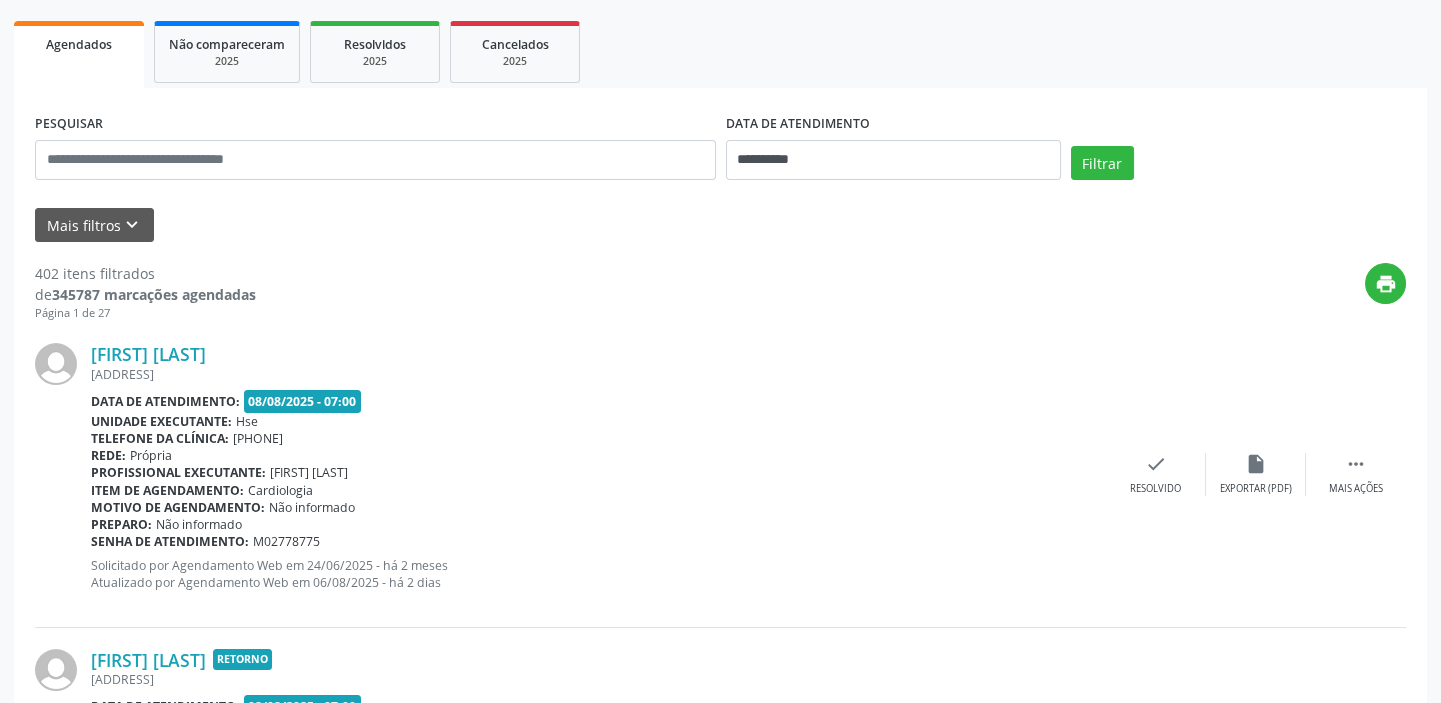 scroll, scrollTop: 272, scrollLeft: 0, axis: vertical 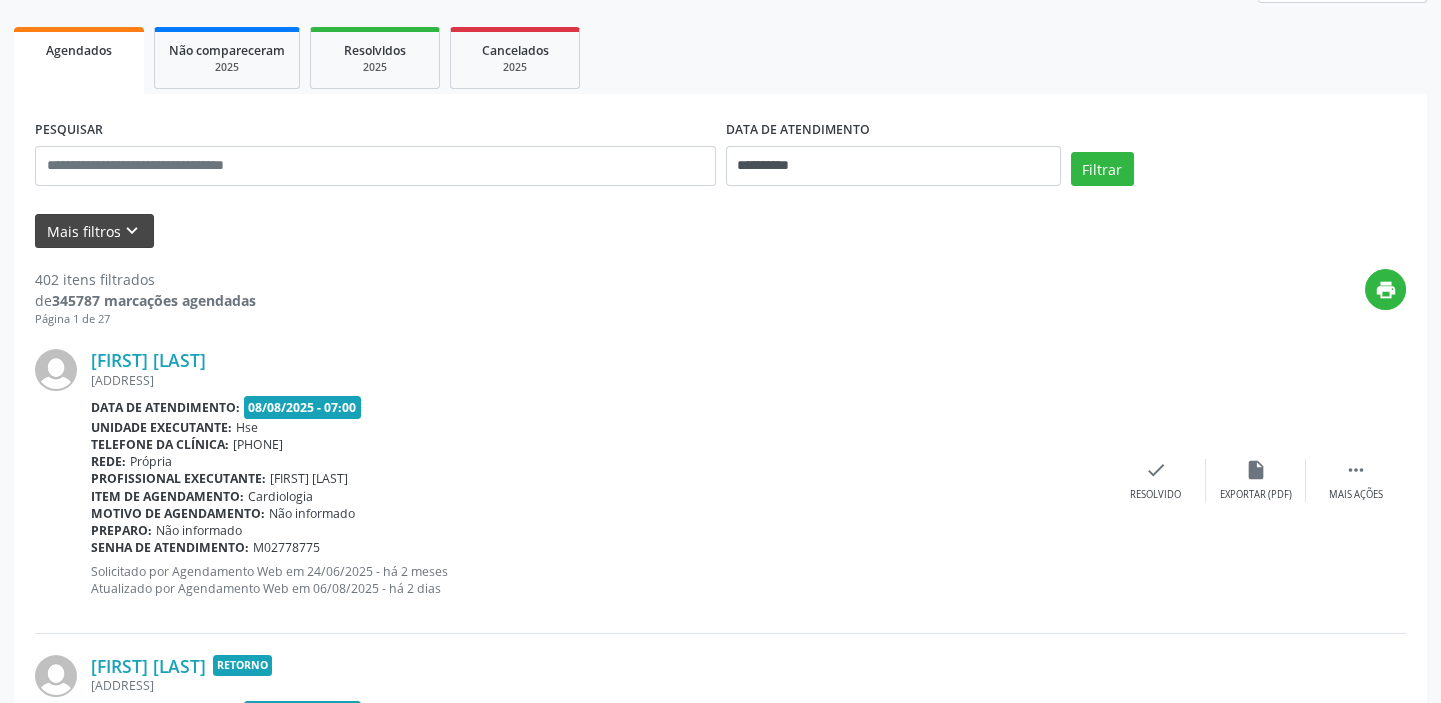 click on "**********" at bounding box center (720, 2540) 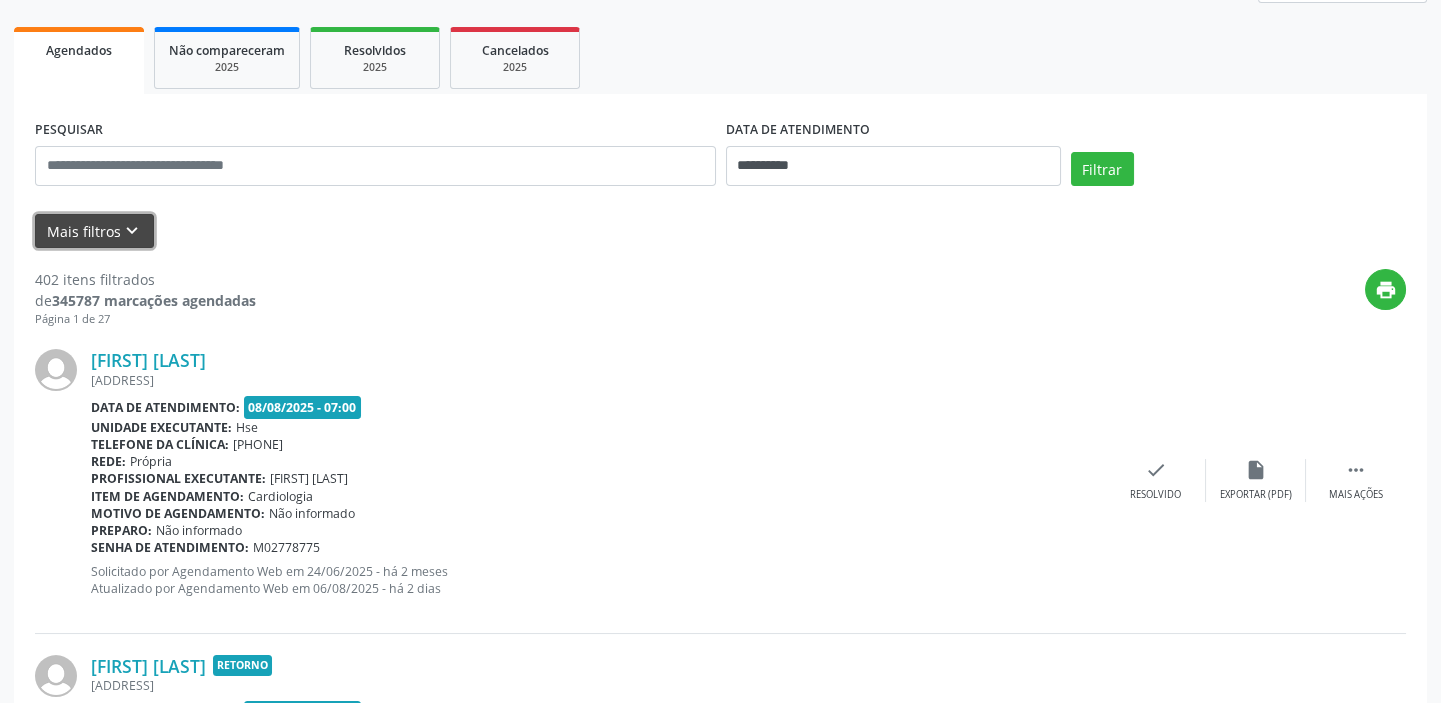 click on "keyboard_arrow_down" at bounding box center [132, 231] 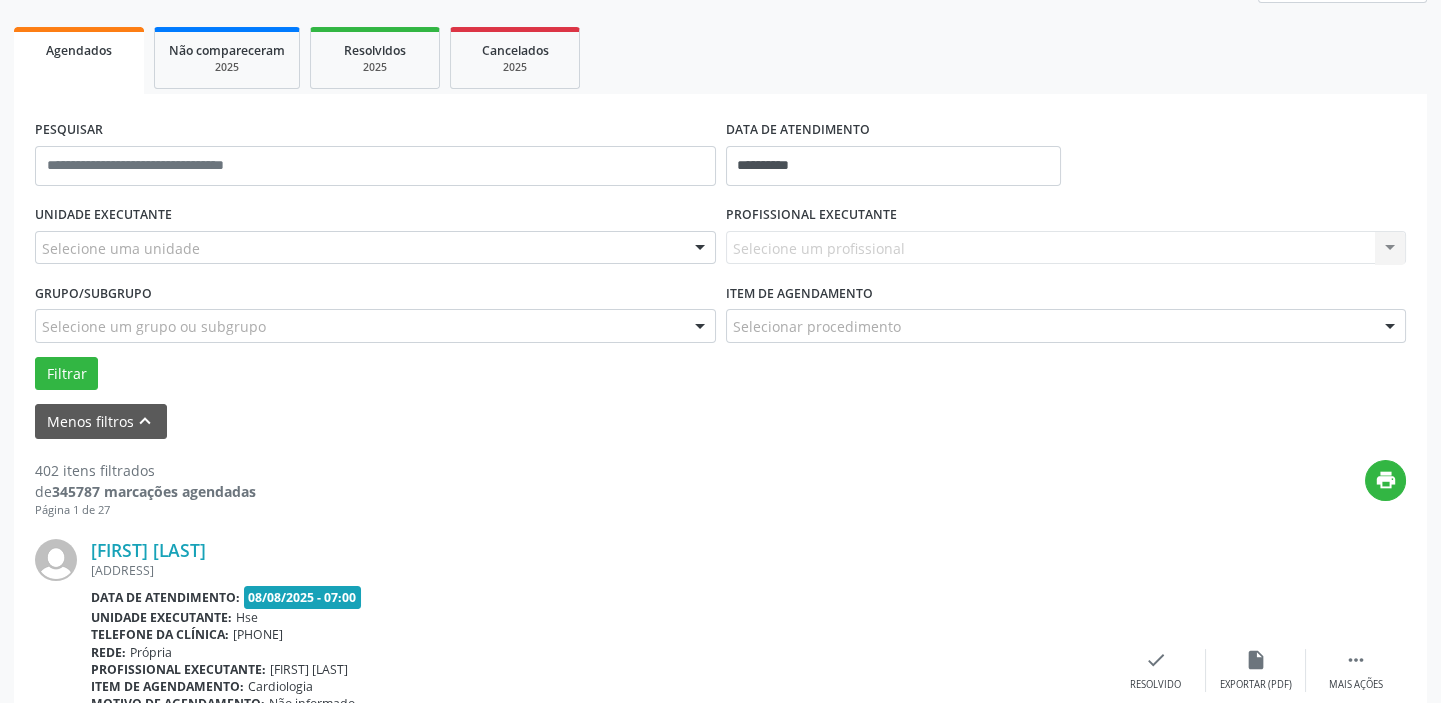 click on "Selecione um profissional
Nenhum resultado encontrado para: "   "
Não há nenhuma opção para ser exibida." at bounding box center [1066, 248] 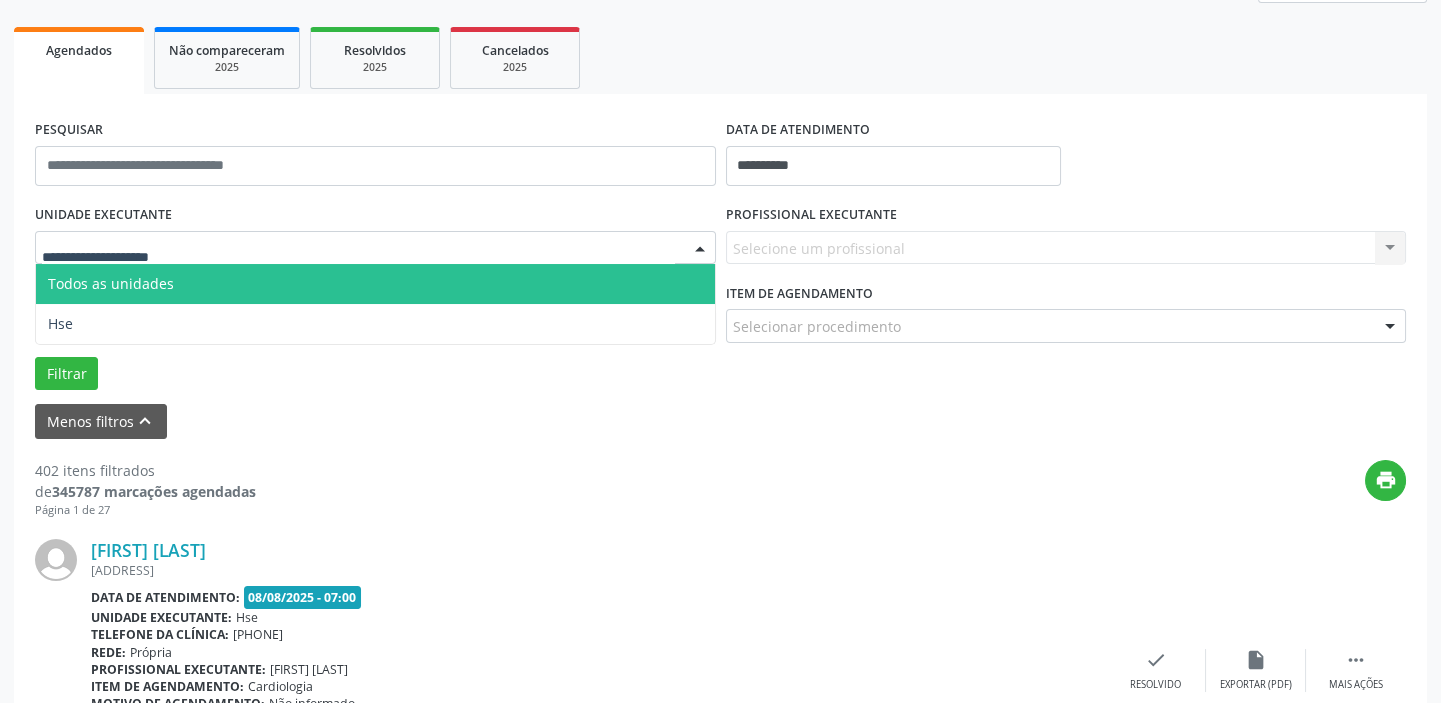 click on "Todos as unidades   Hse
Nenhum resultado encontrado para: "   "
Não há nenhuma opção para ser exibida." at bounding box center (375, 304) 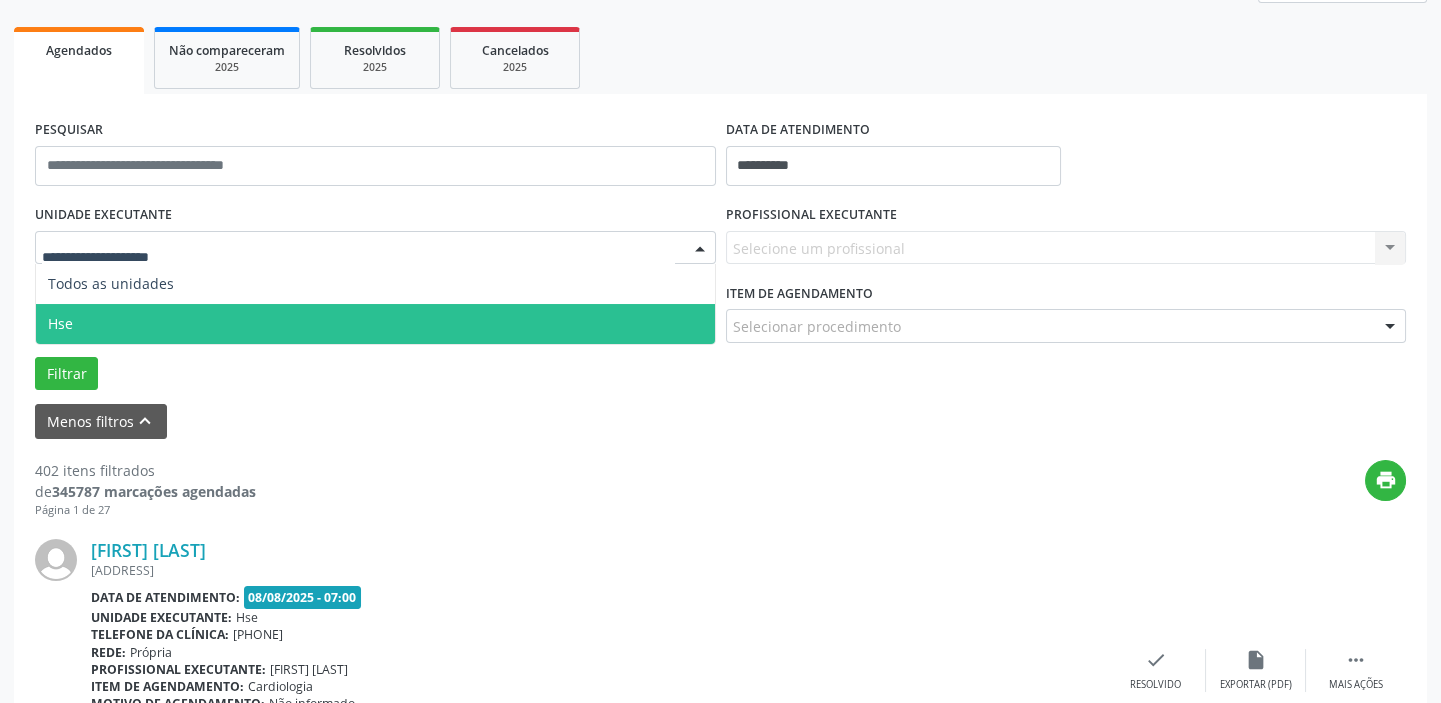 click on "Hse" at bounding box center [375, 324] 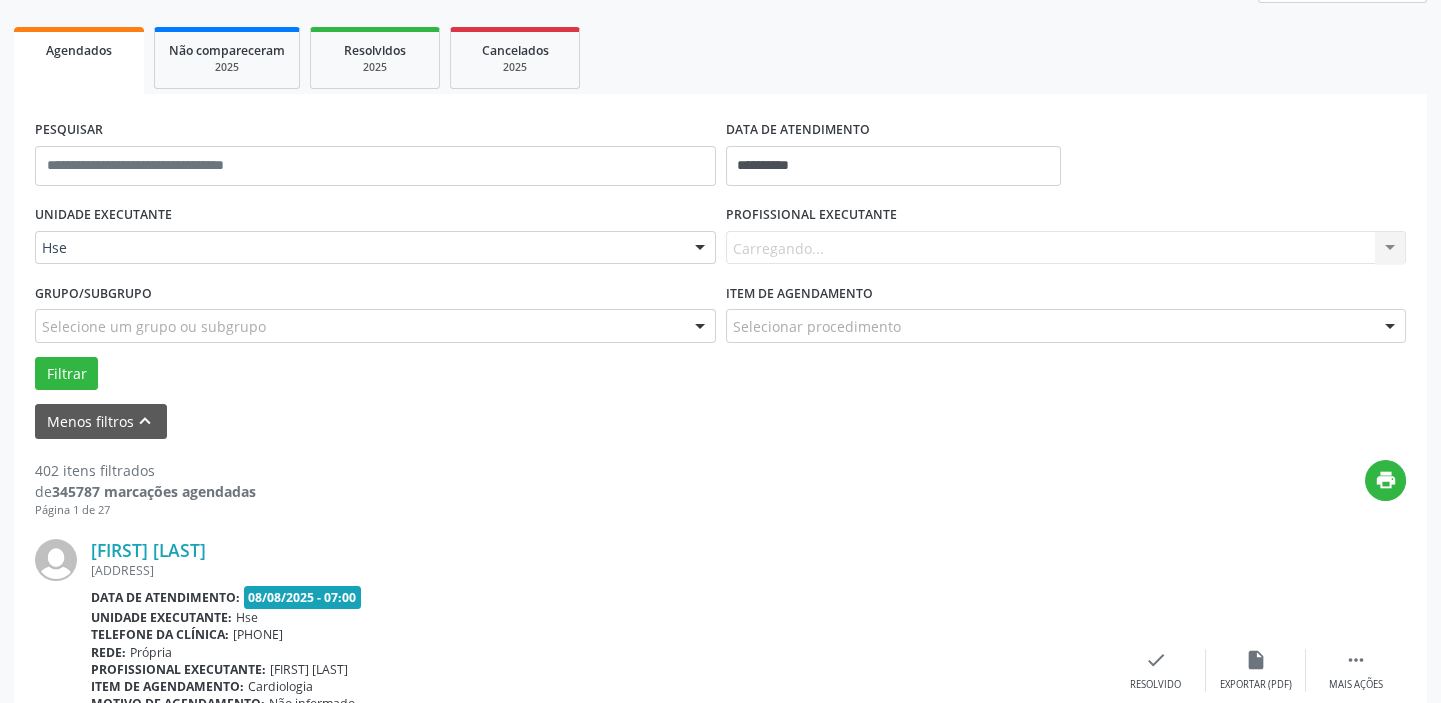 click on "Carregando...
Nenhum resultado encontrado para: "   "
Não há nenhuma opção para ser exibida." at bounding box center [1066, 248] 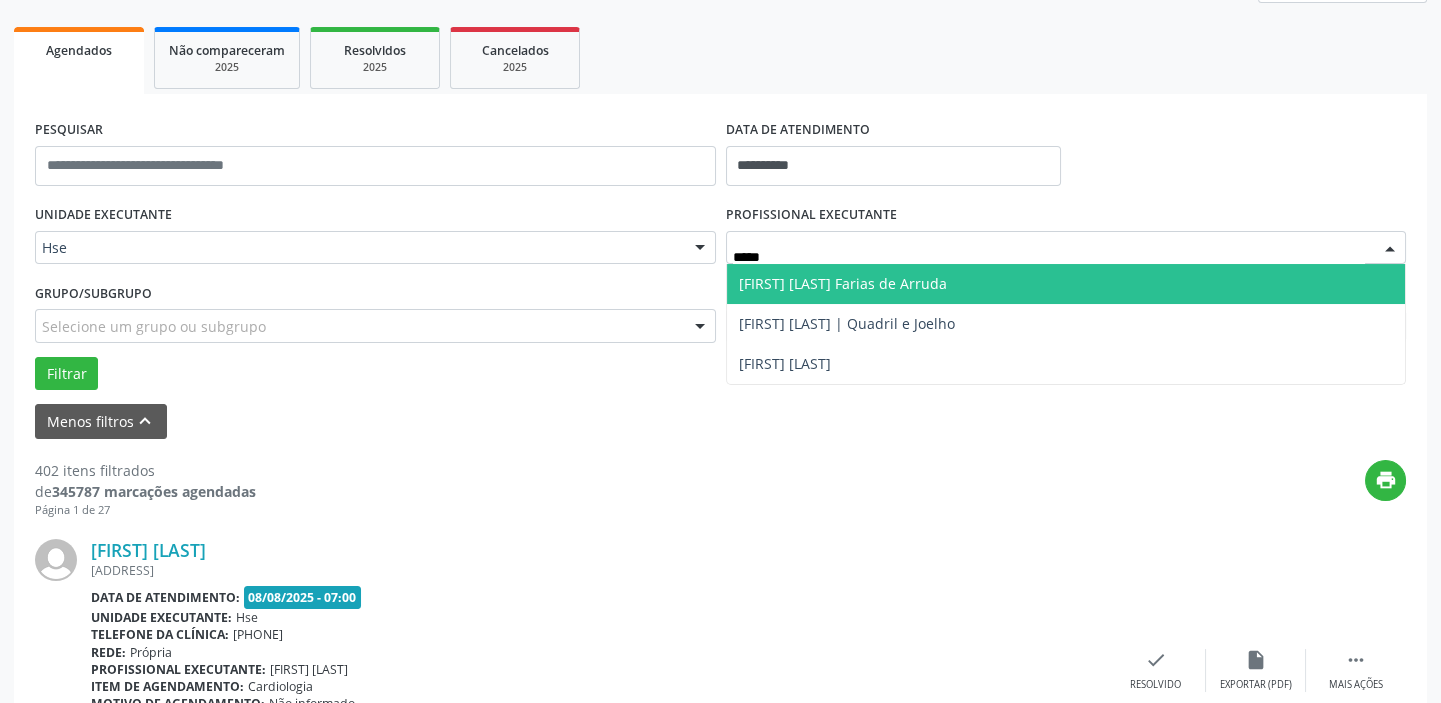 type on "*****" 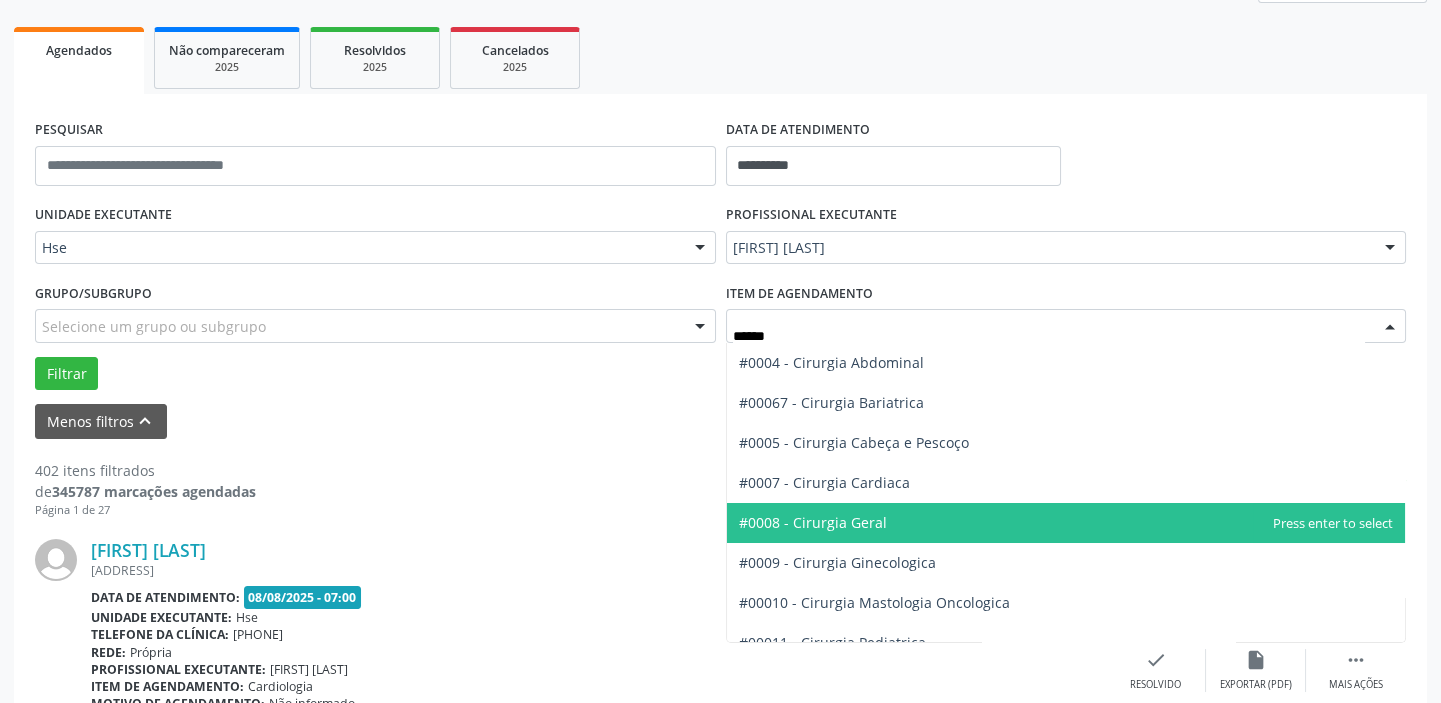 type on "******" 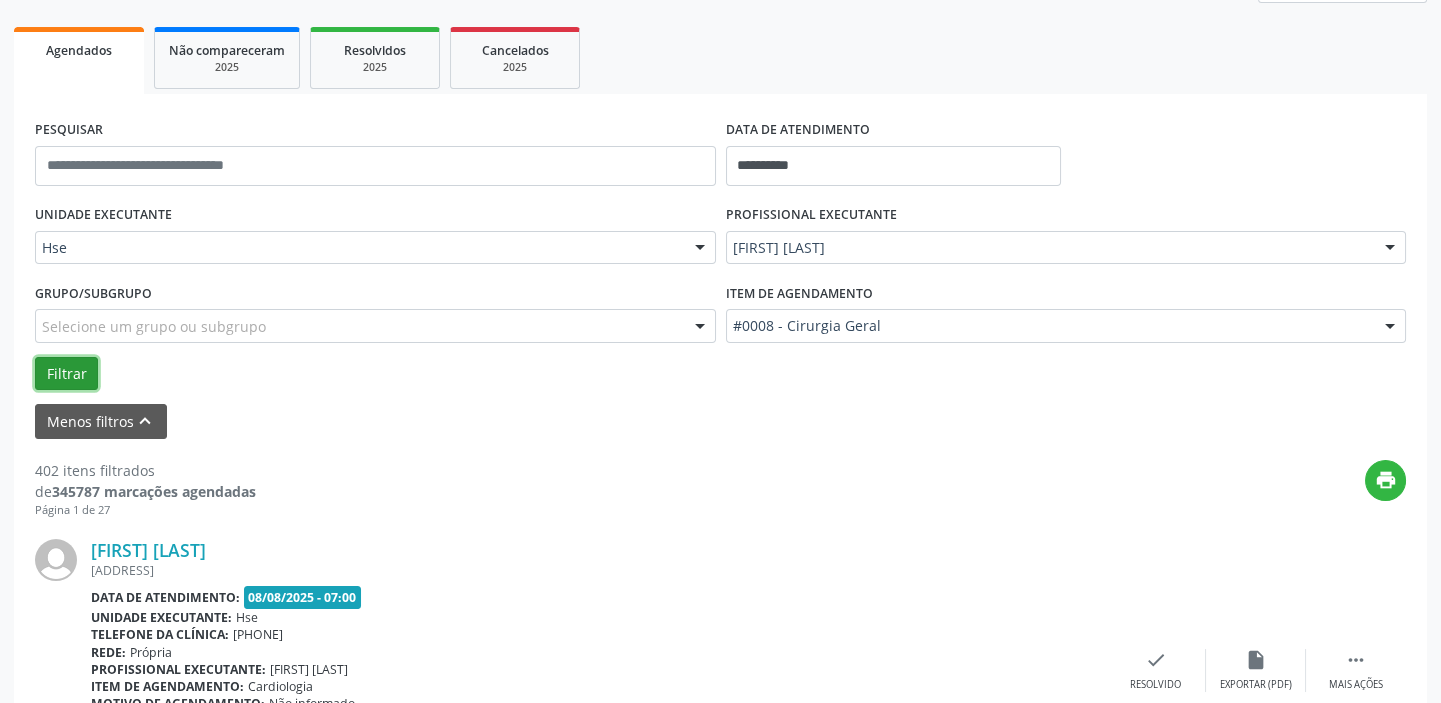 click on "Filtrar" at bounding box center (66, 374) 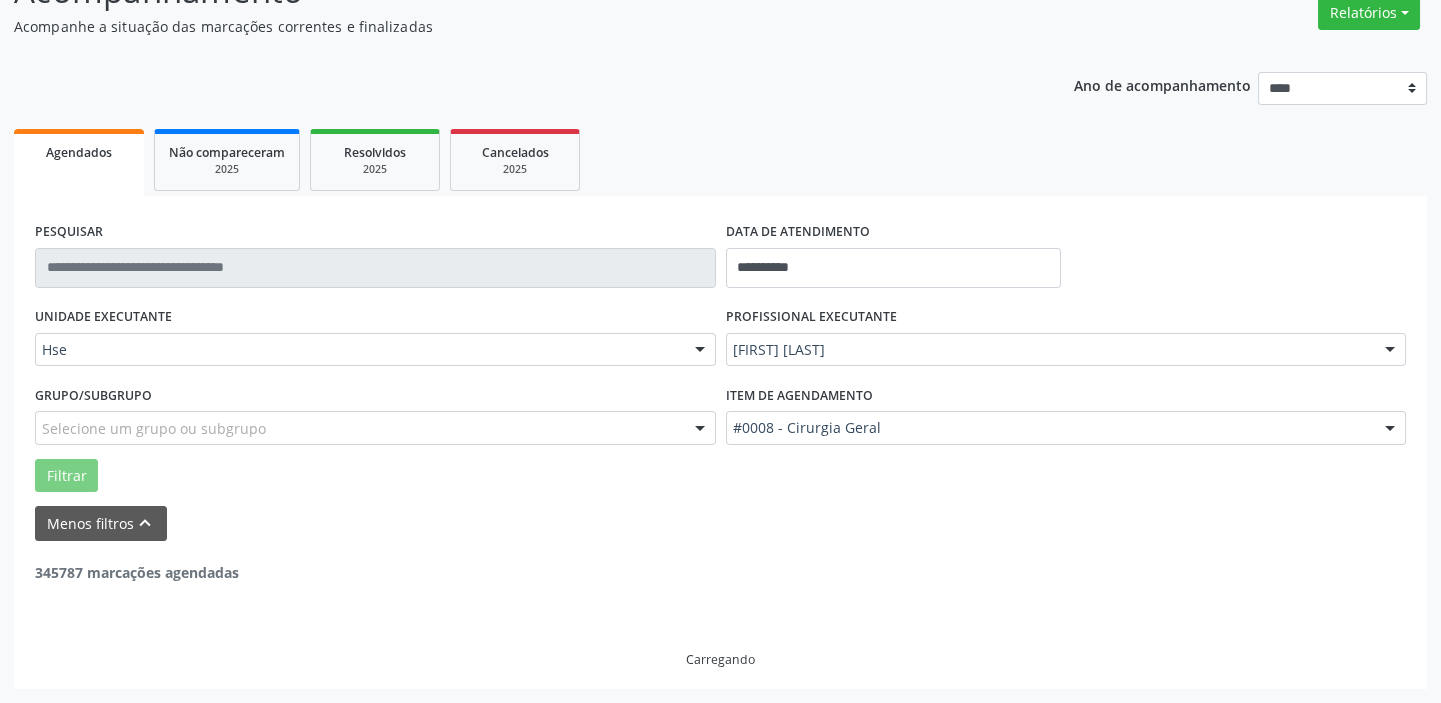 scroll, scrollTop: 169, scrollLeft: 0, axis: vertical 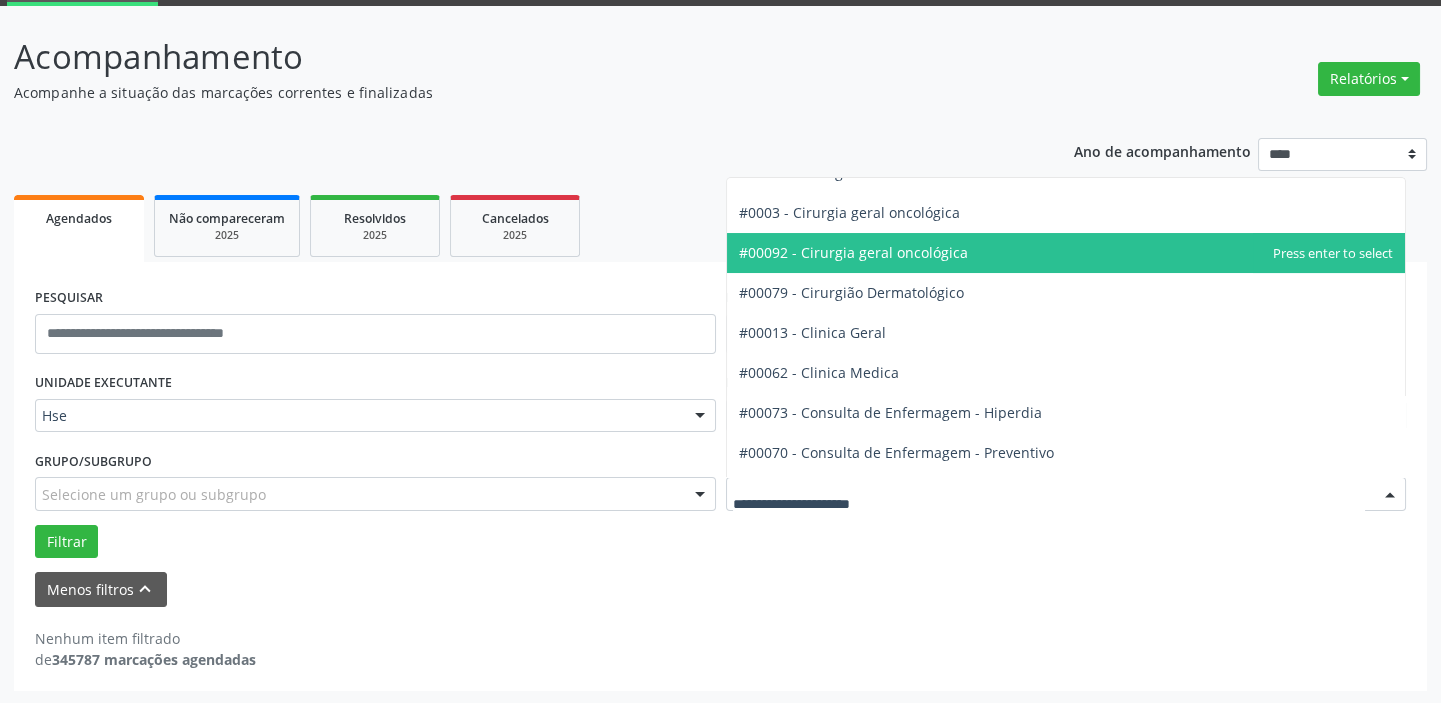 click on "#00092 - Cirurgia geral oncológica" at bounding box center (1066, 253) 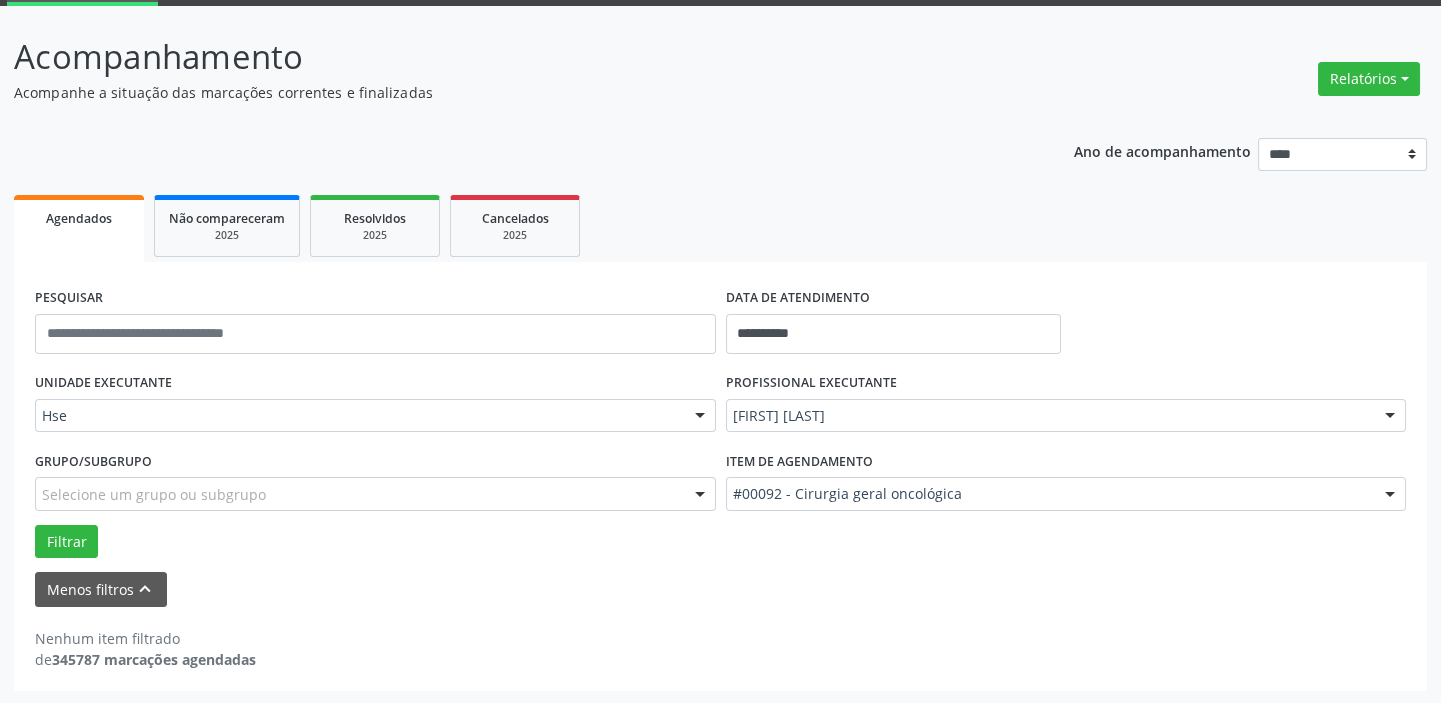 click on "Filtrar" at bounding box center (720, 542) 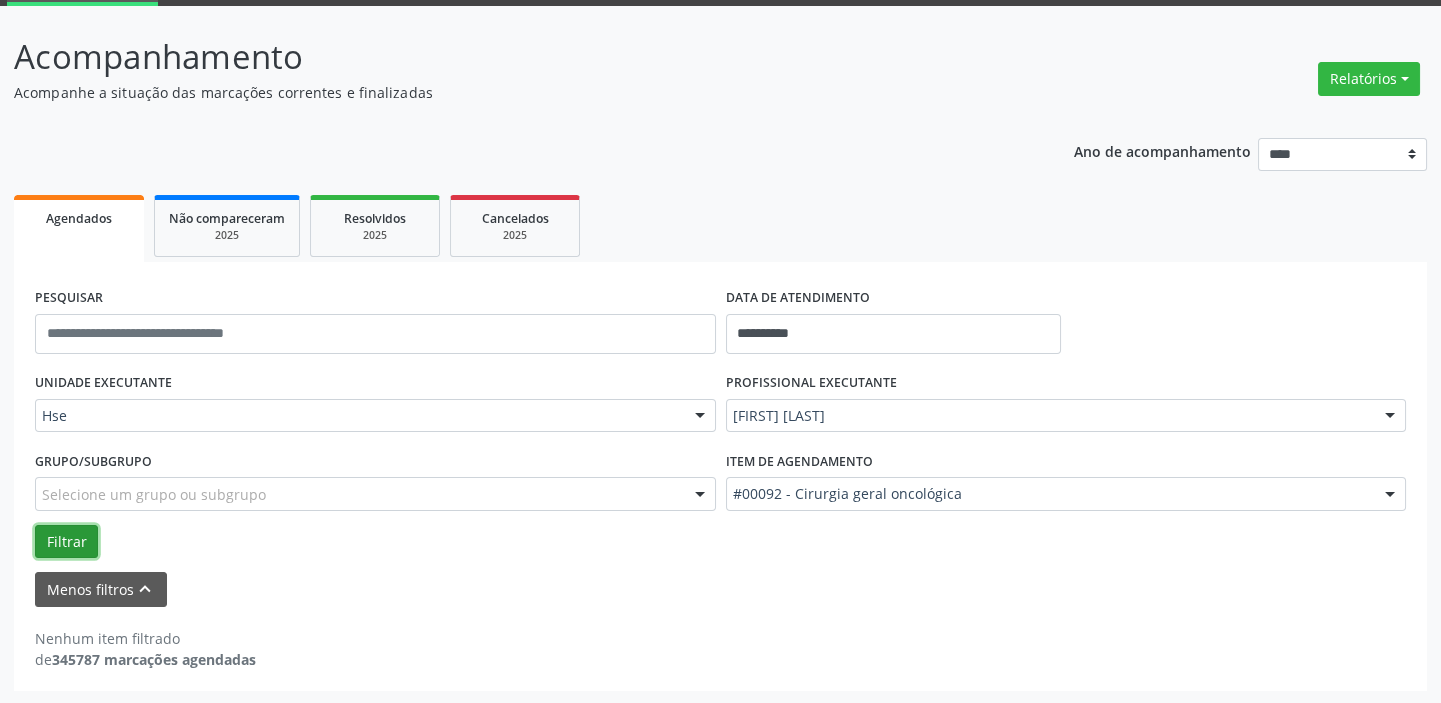 click on "Filtrar" at bounding box center (66, 542) 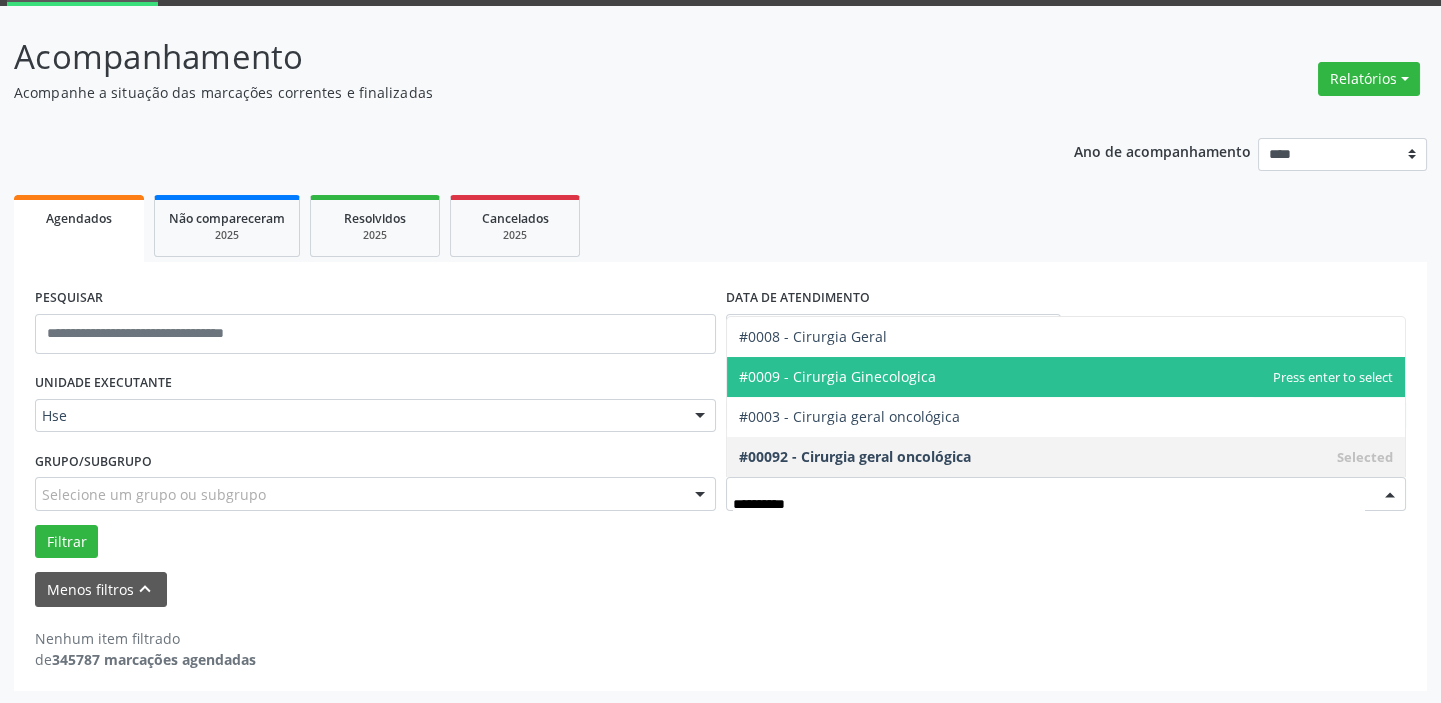 scroll, scrollTop: 0, scrollLeft: 0, axis: both 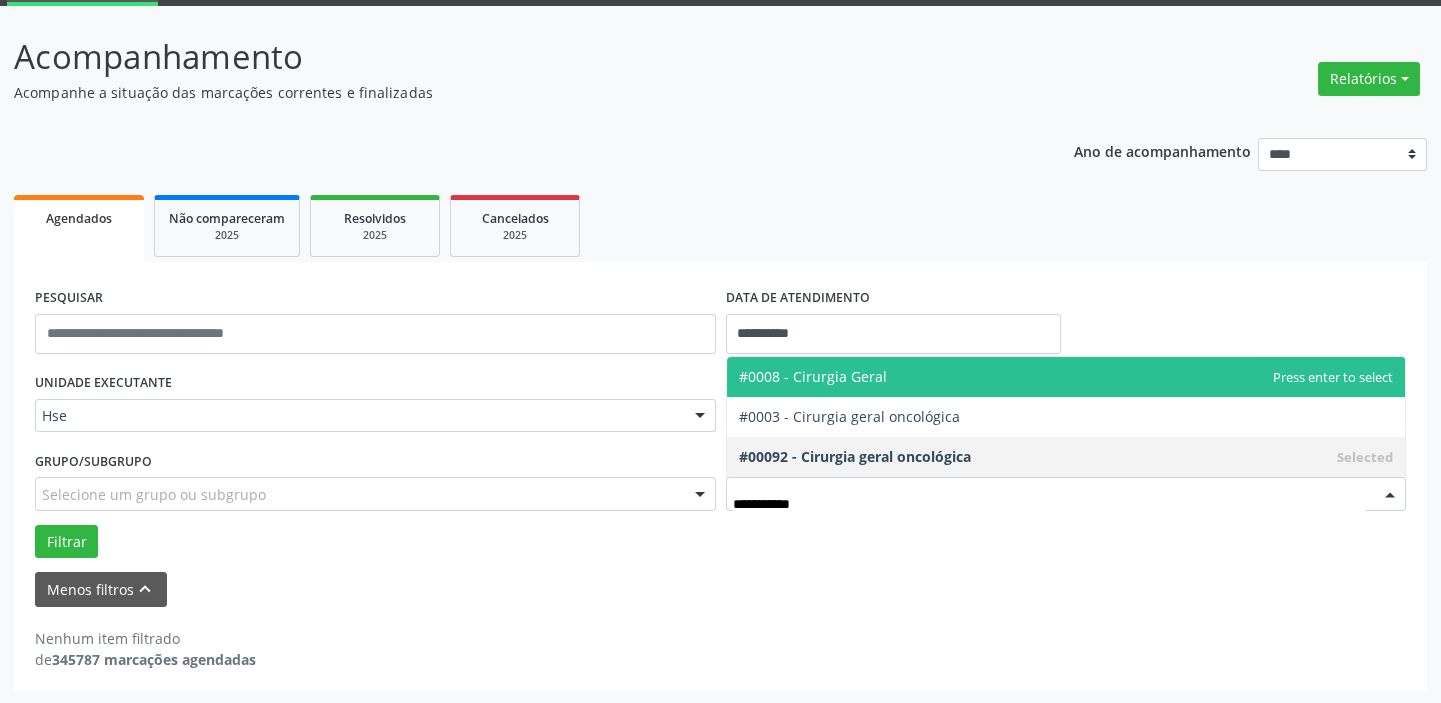type on "**********" 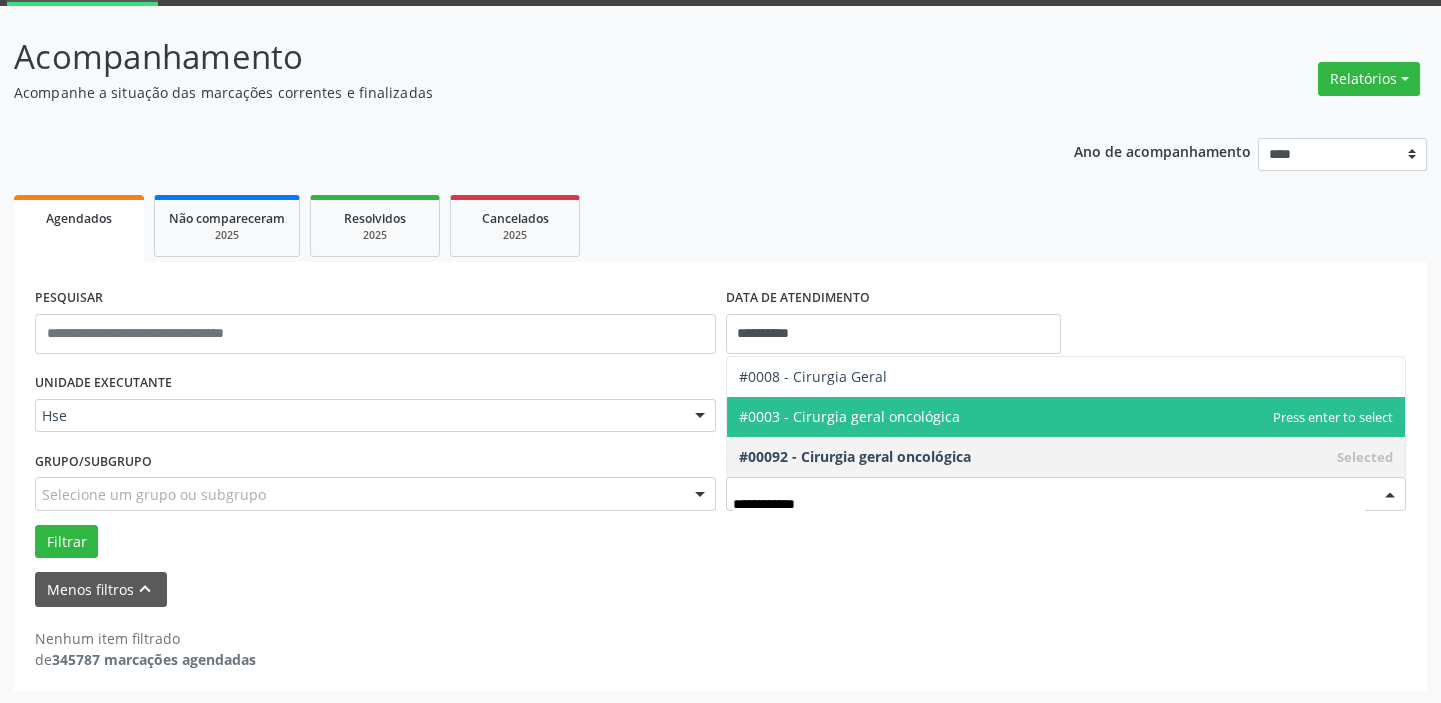 click on "#0003 - Cirurgia geral oncológica" at bounding box center [849, 416] 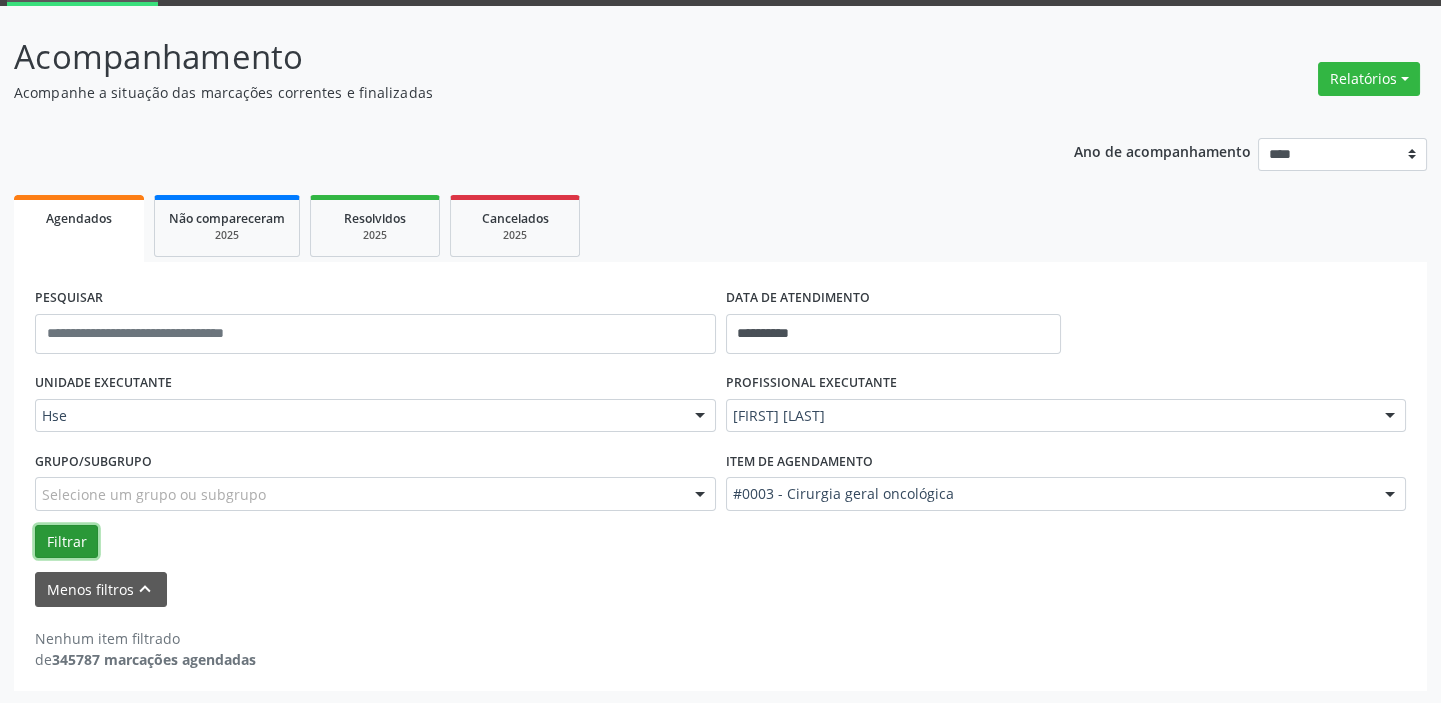 click on "Filtrar" at bounding box center (66, 542) 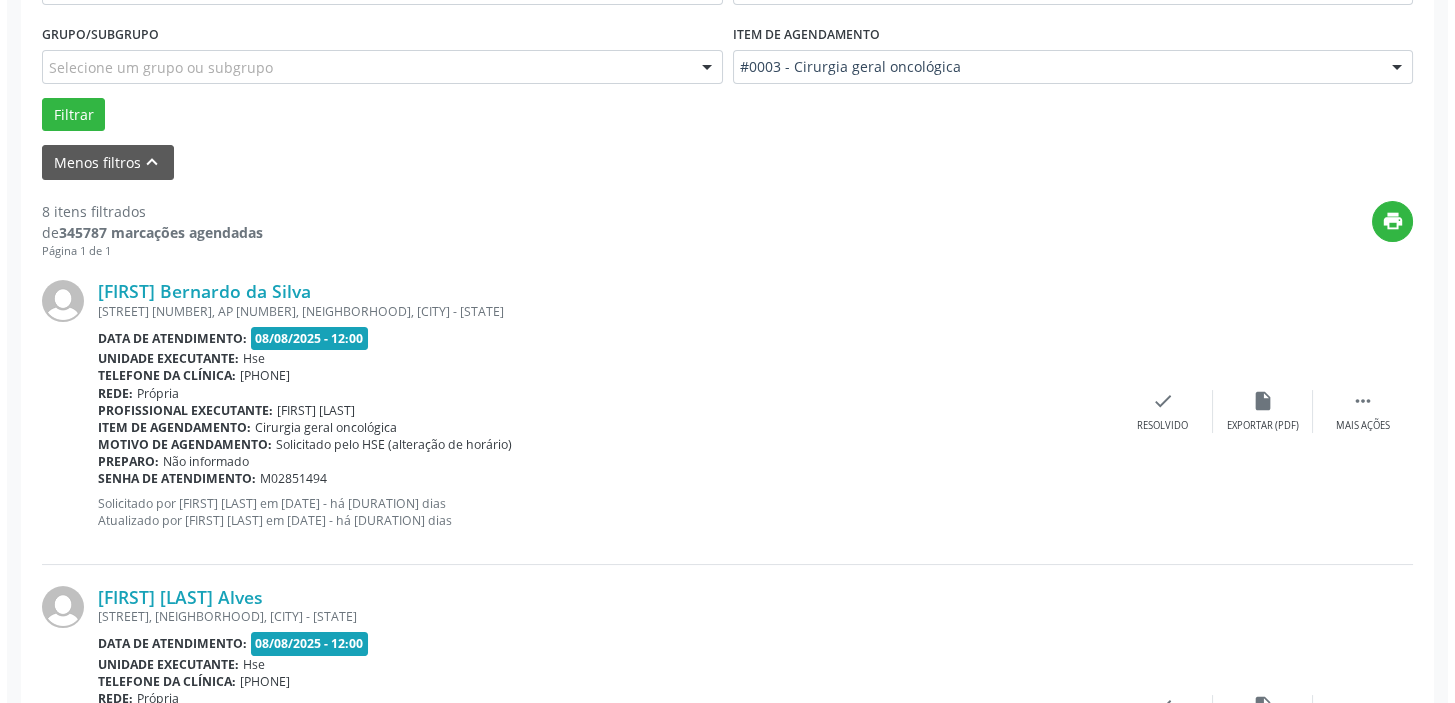 scroll, scrollTop: 532, scrollLeft: 0, axis: vertical 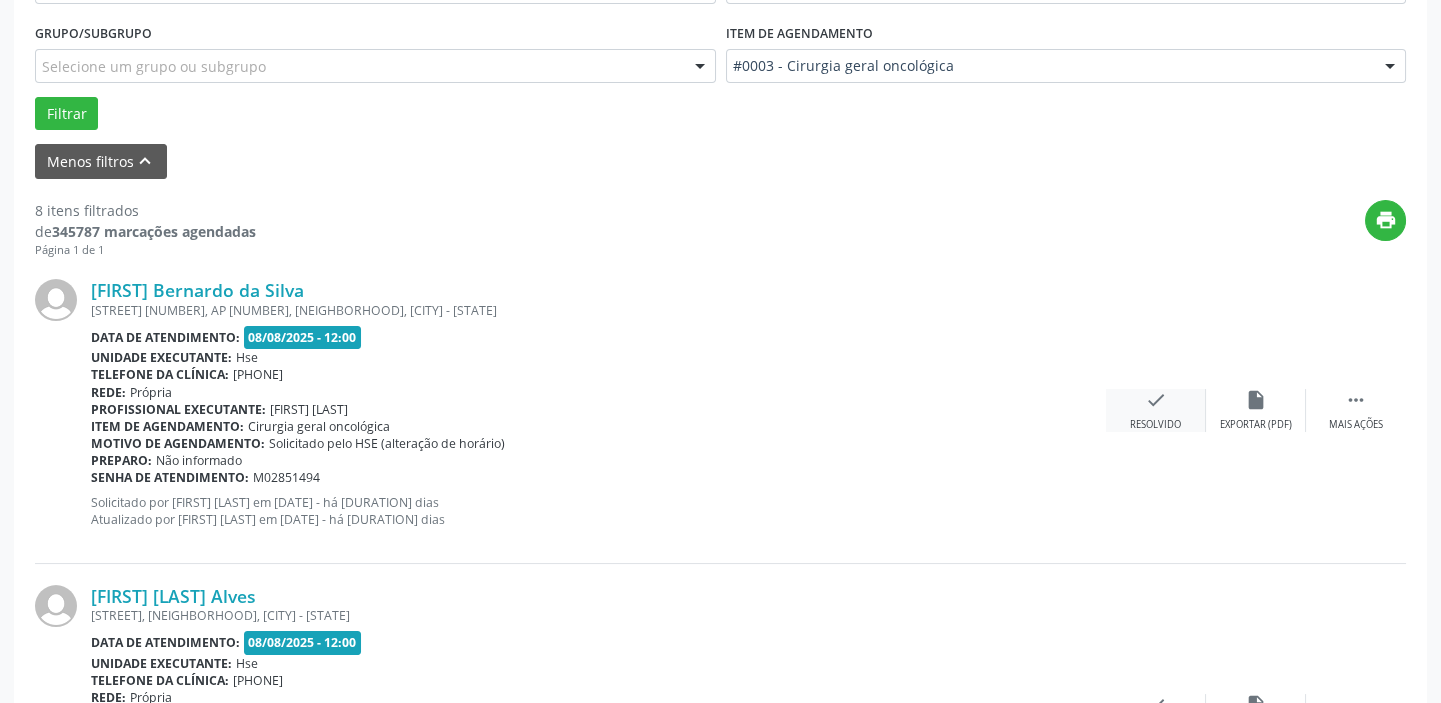 click on "Resolvido" at bounding box center (1155, 425) 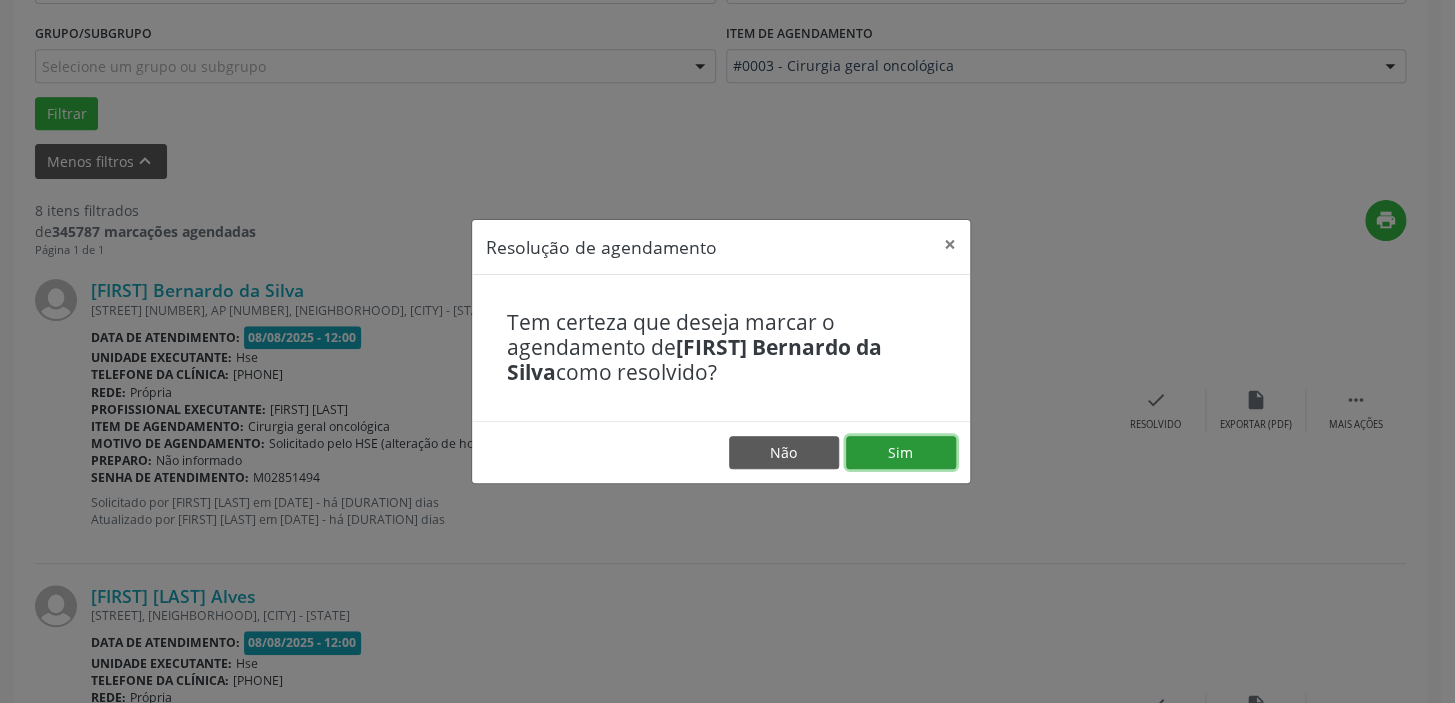 click on "Sim" at bounding box center [901, 453] 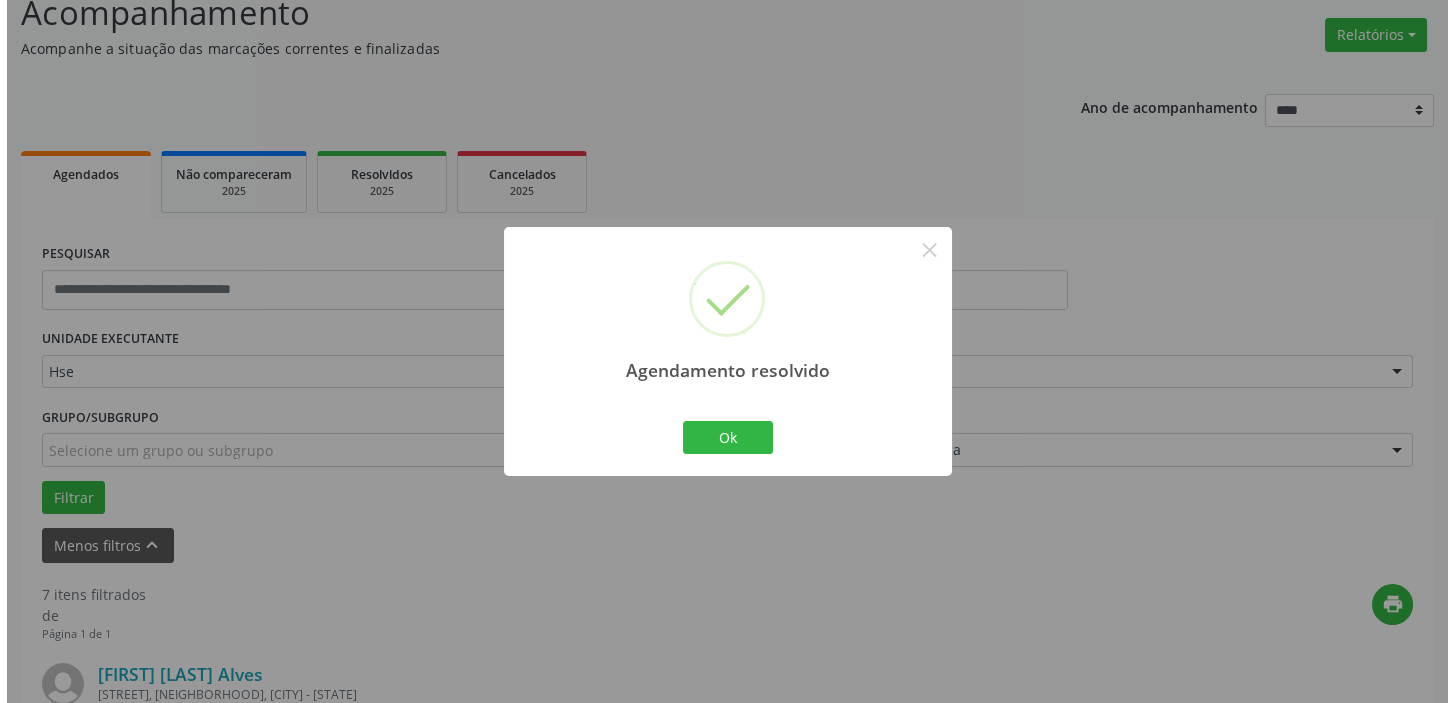 scroll, scrollTop: 532, scrollLeft: 0, axis: vertical 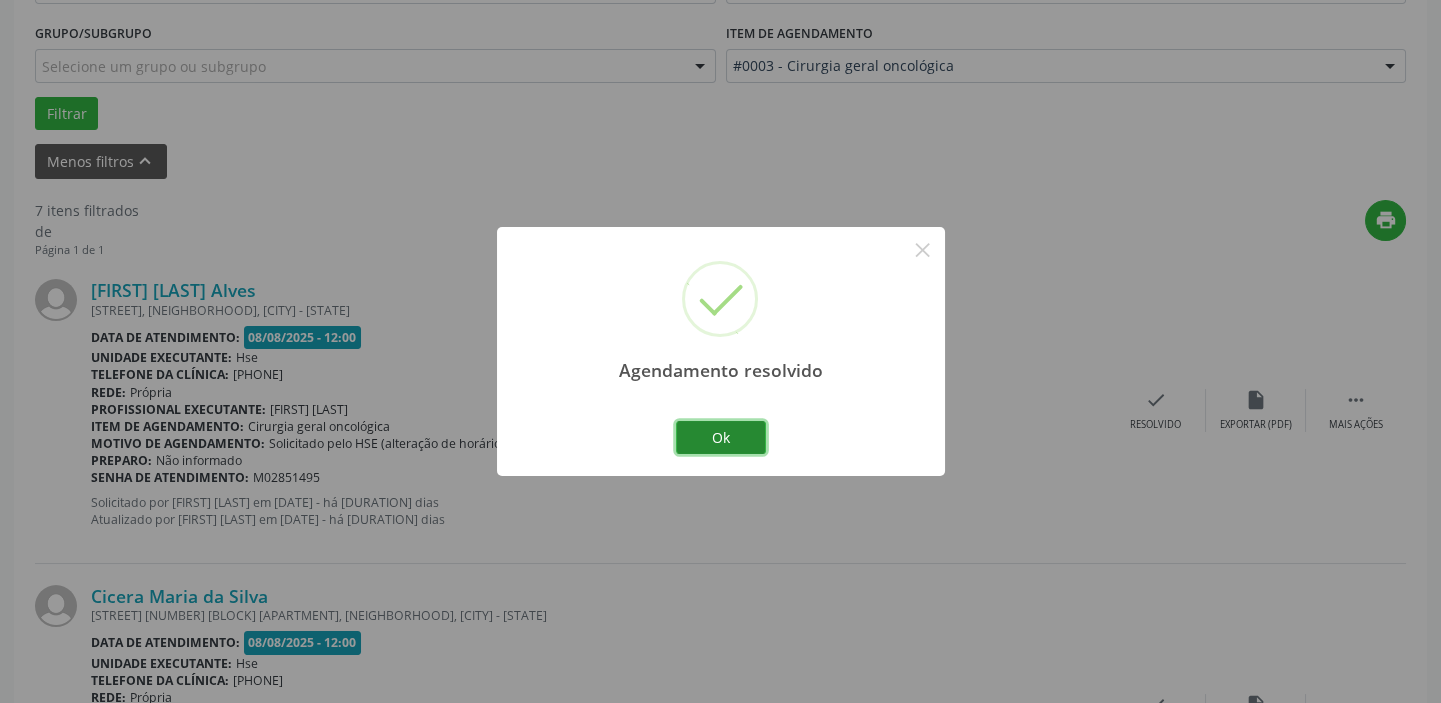 click on "Ok" at bounding box center (721, 438) 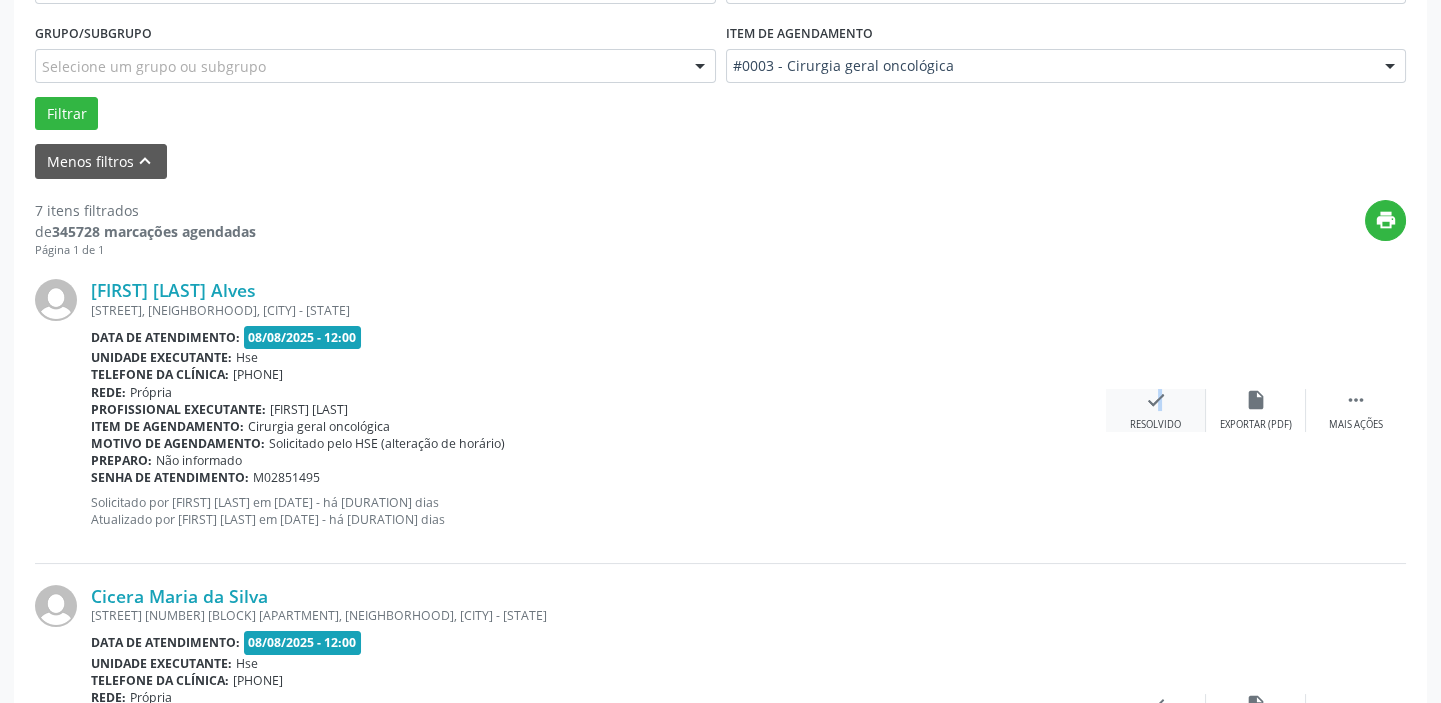 click on "check" at bounding box center (1156, 400) 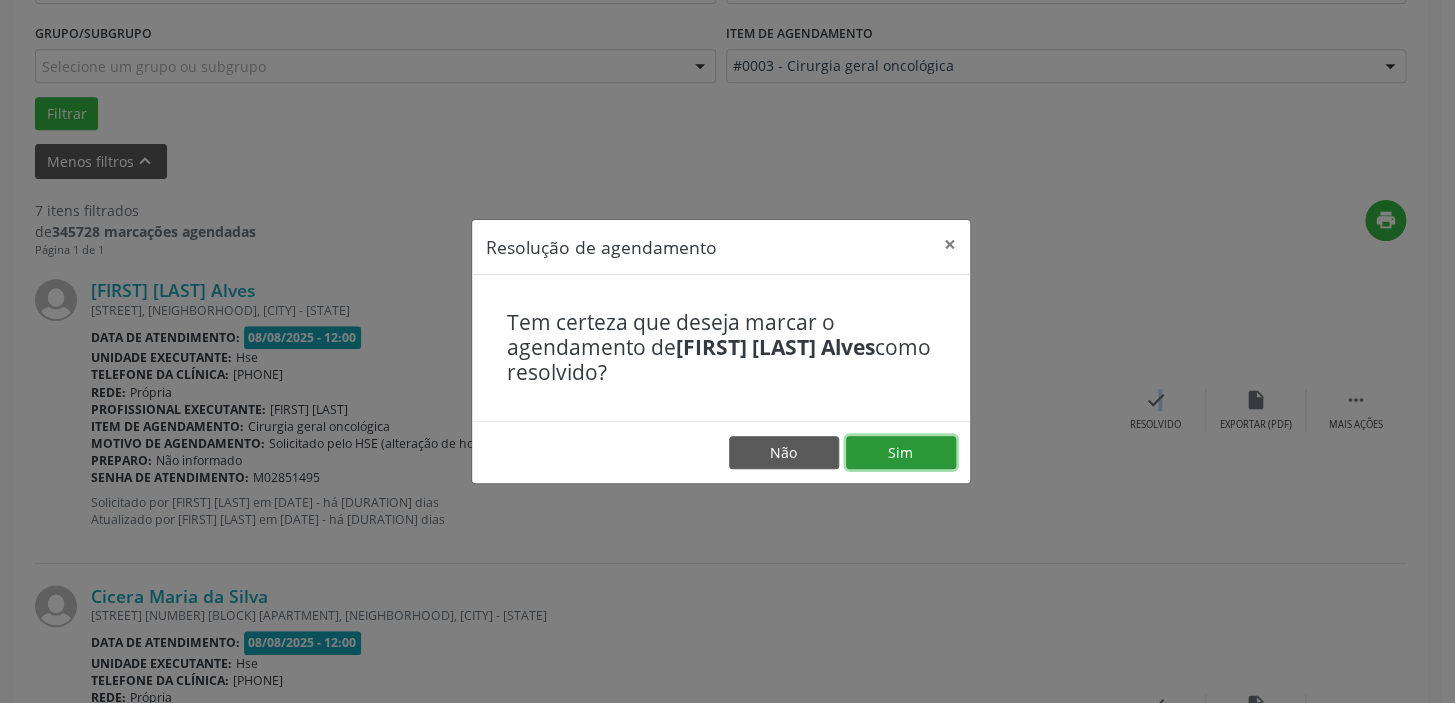 click on "Sim" at bounding box center (901, 453) 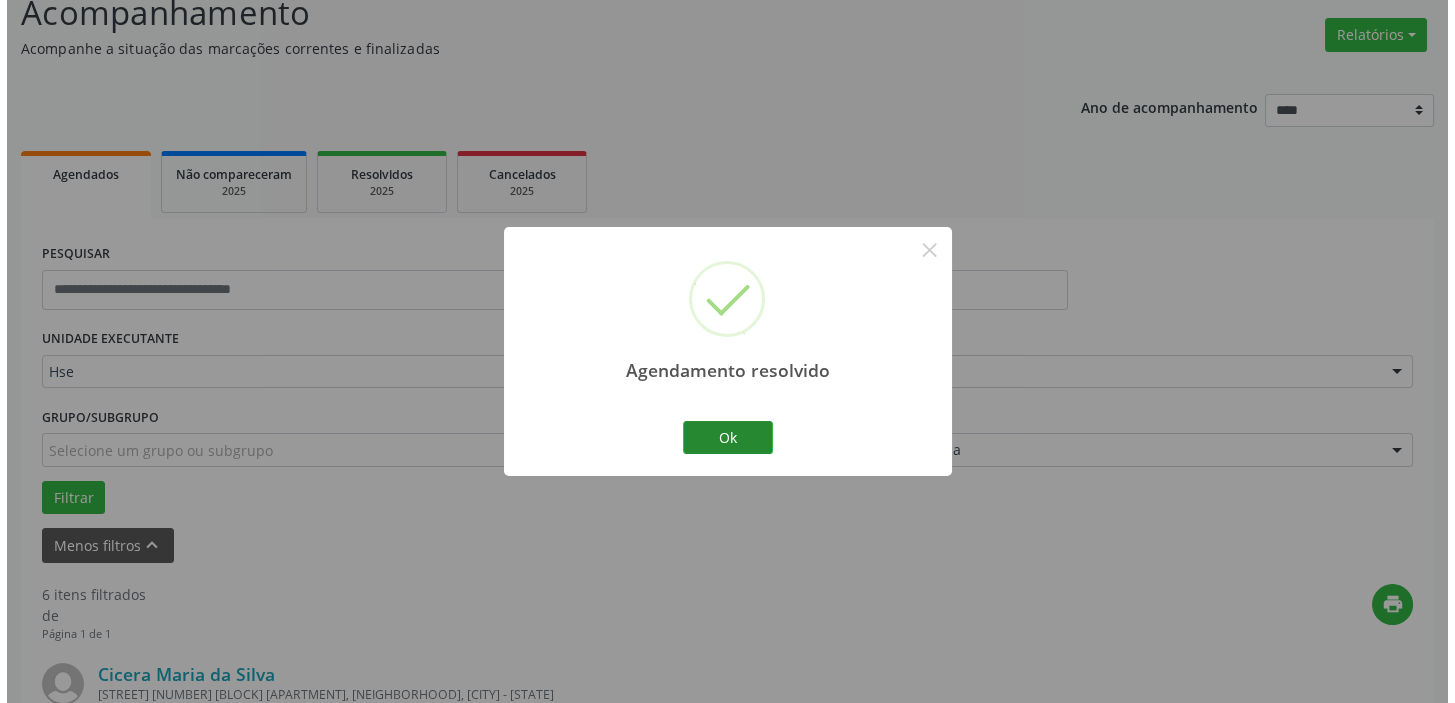 scroll, scrollTop: 532, scrollLeft: 0, axis: vertical 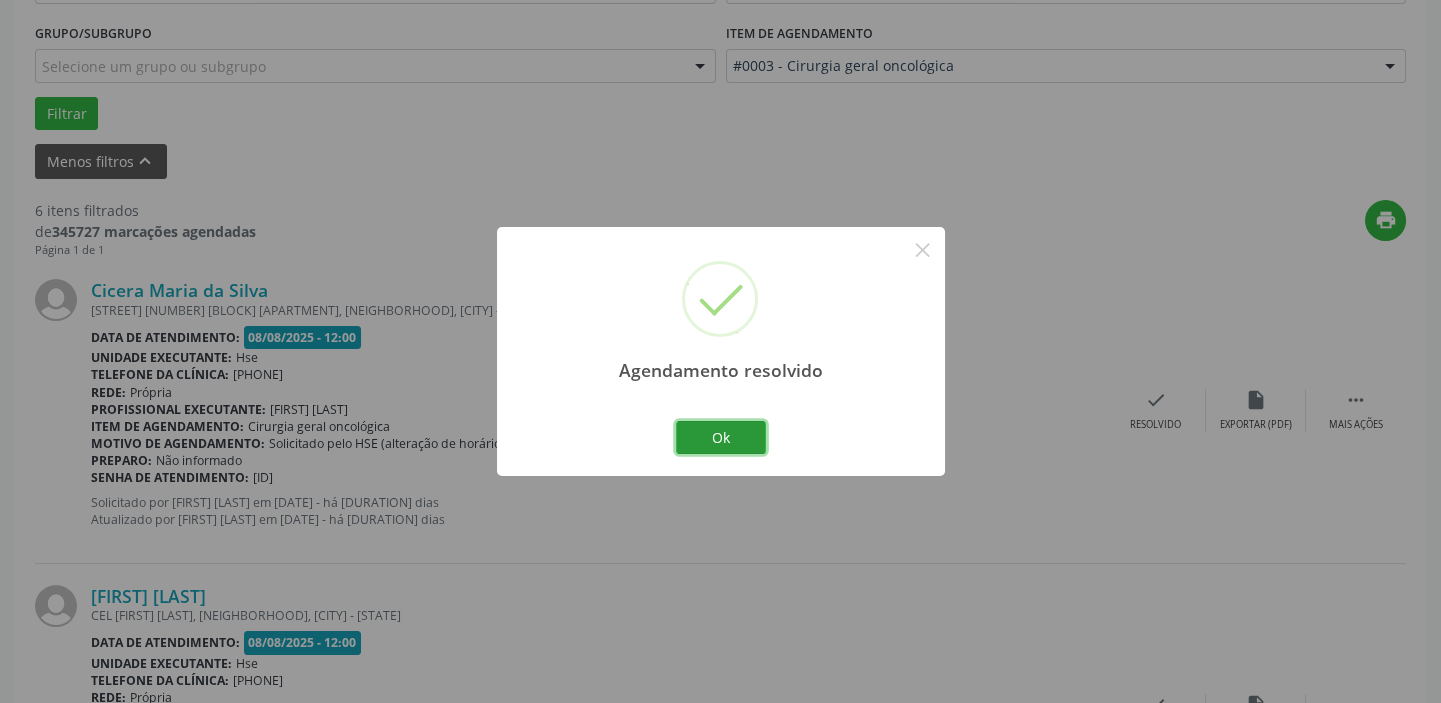 drag, startPoint x: 733, startPoint y: 429, endPoint x: 753, endPoint y: 425, distance: 20.396078 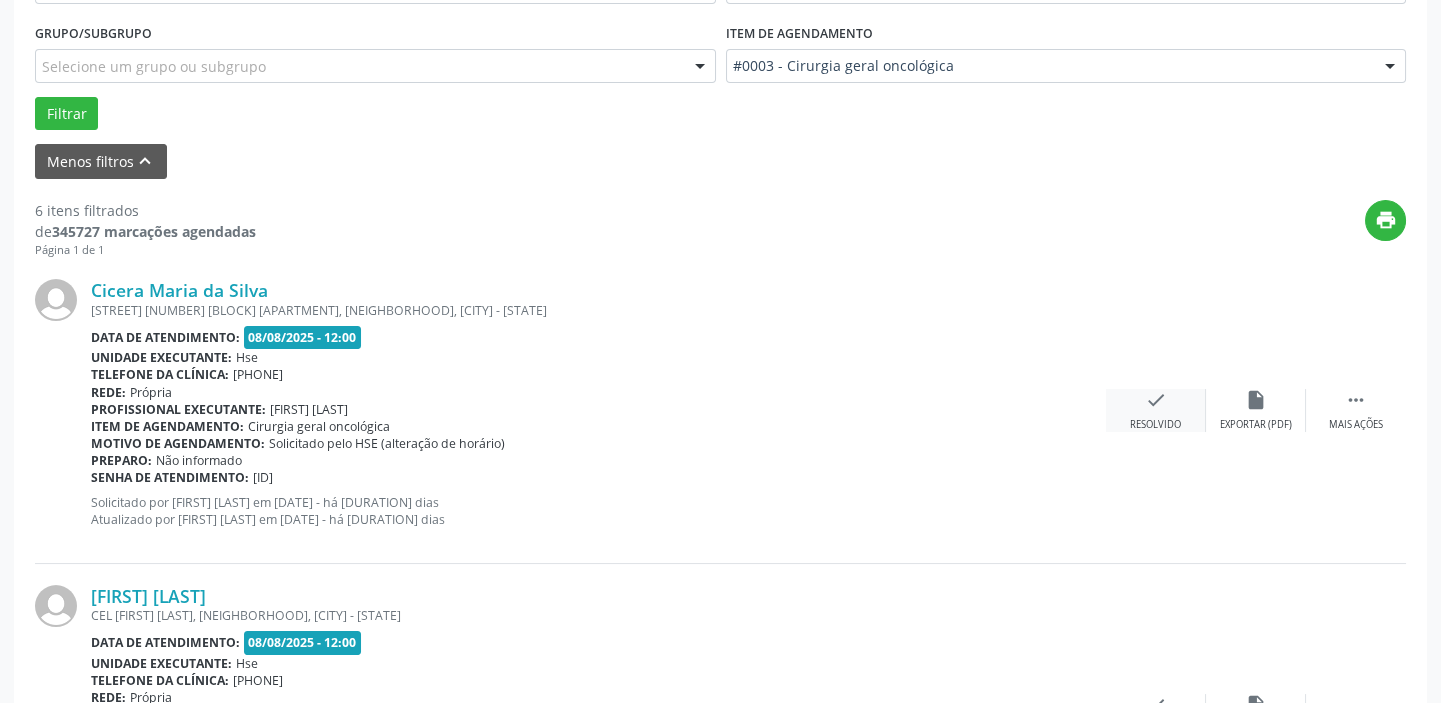 click on "Resolvido" at bounding box center (1155, 425) 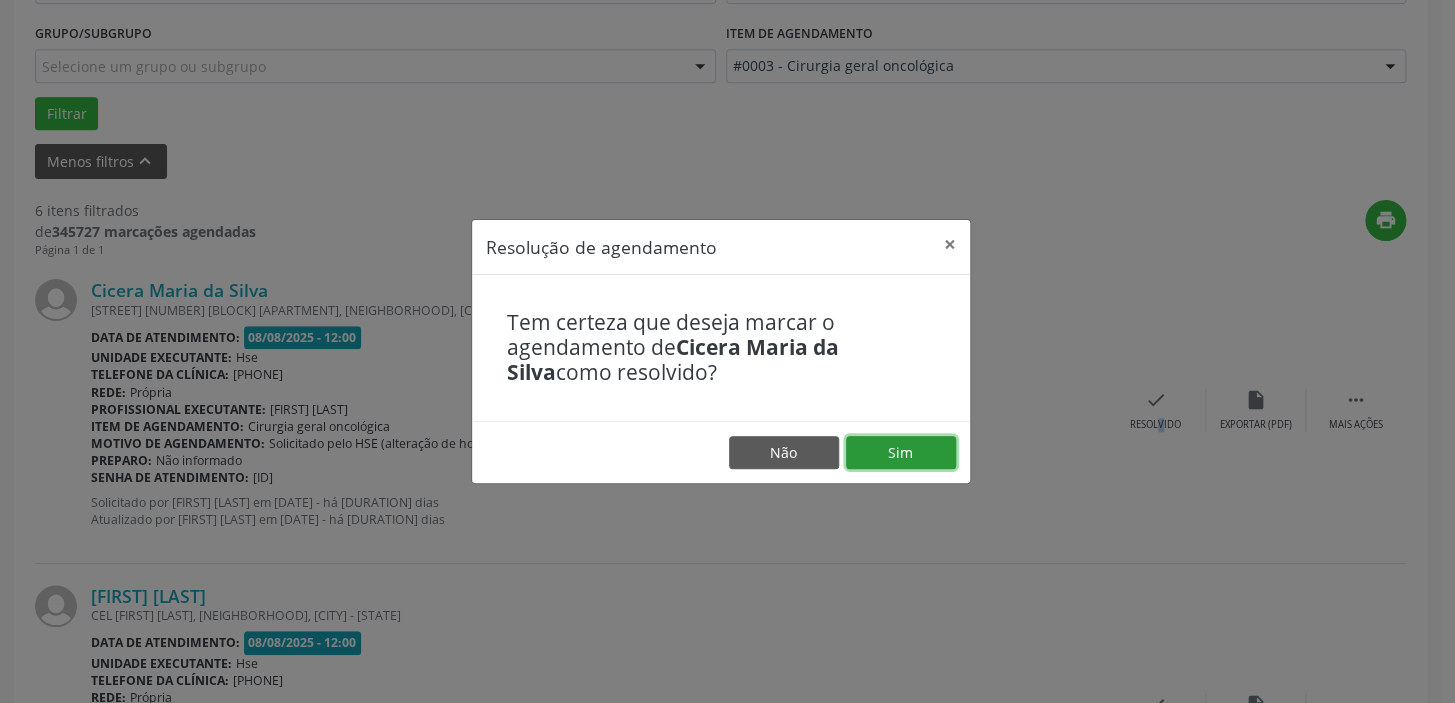 click on "Sim" at bounding box center [901, 453] 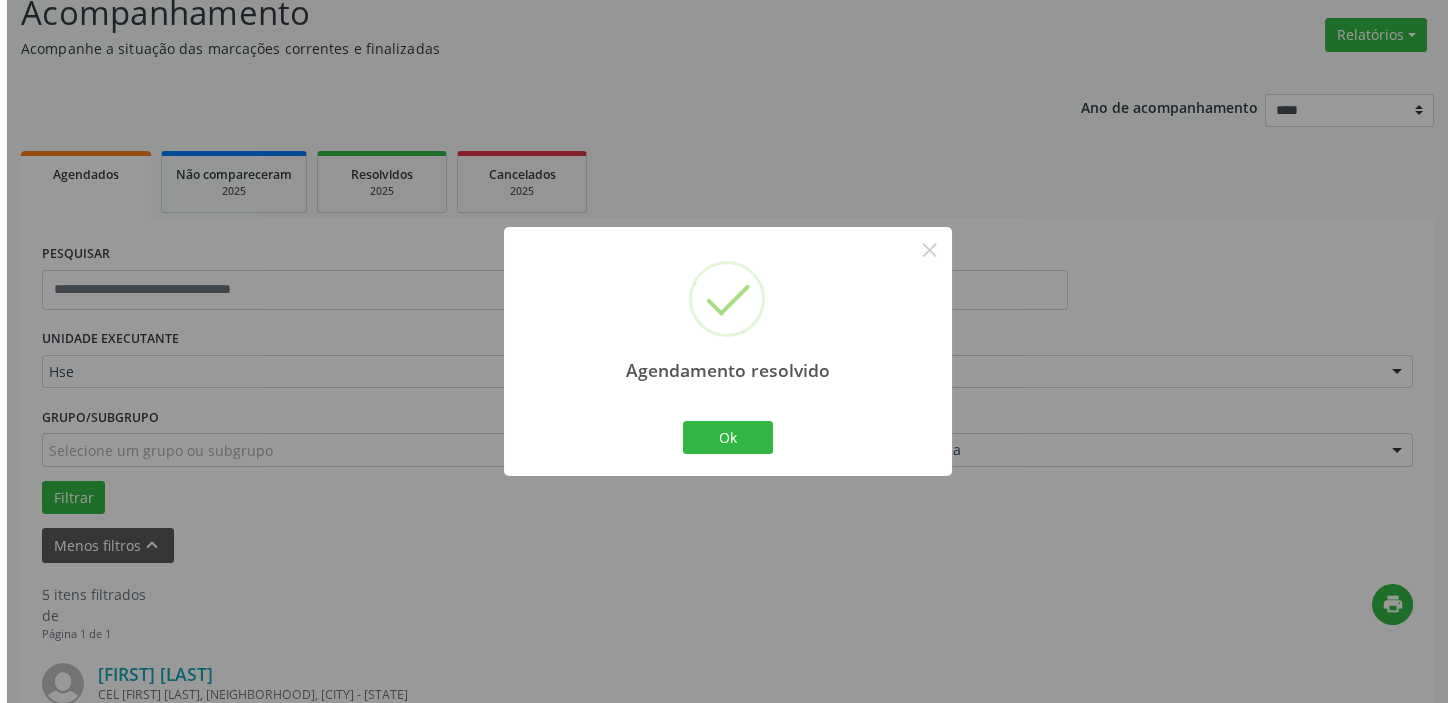 scroll, scrollTop: 532, scrollLeft: 0, axis: vertical 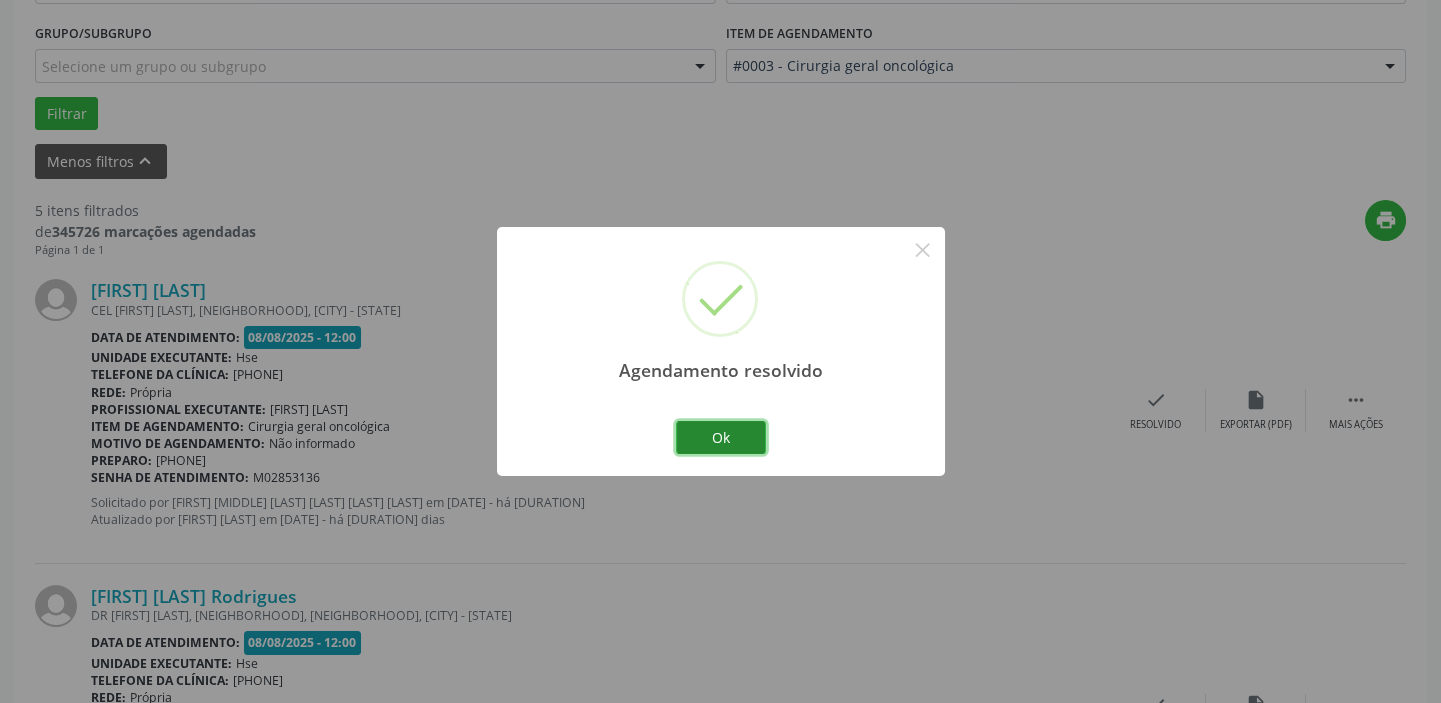 click on "Ok" at bounding box center [721, 438] 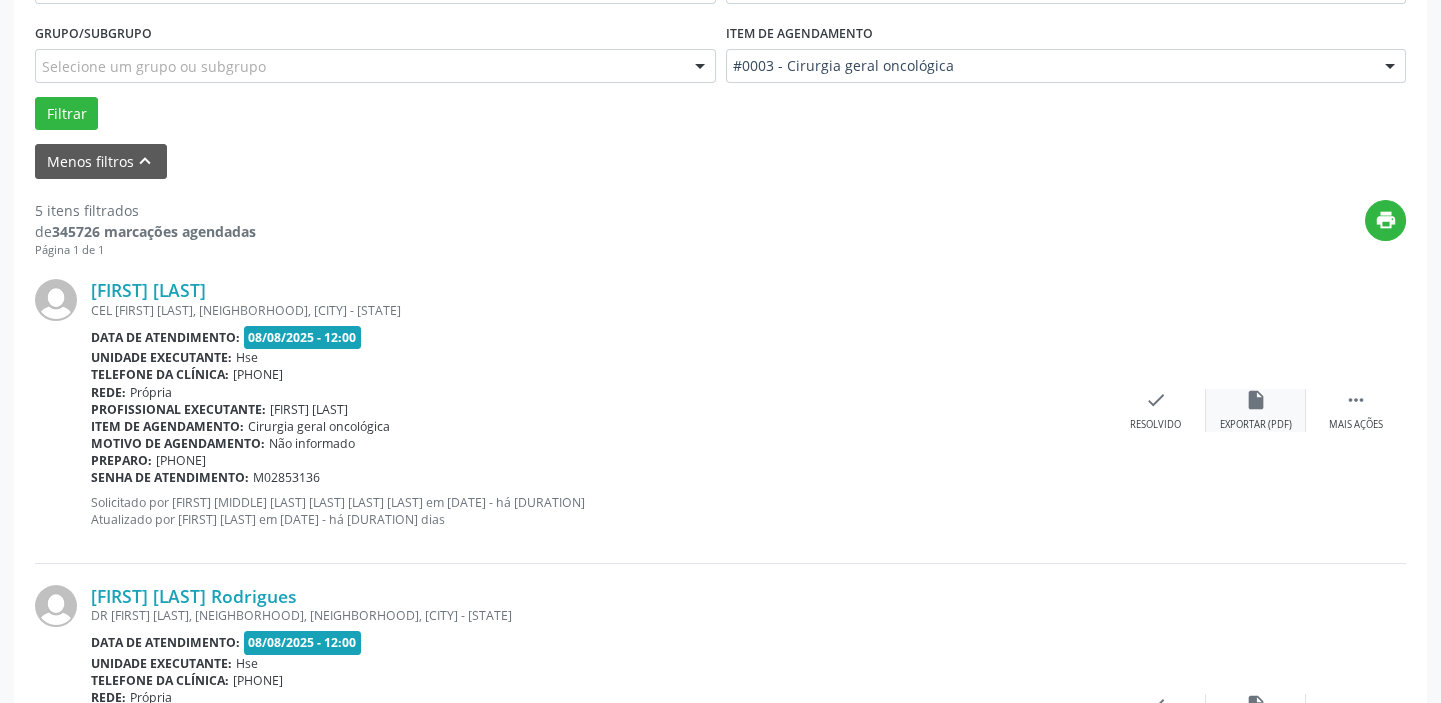 drag, startPoint x: 1265, startPoint y: 389, endPoint x: 1219, endPoint y: 398, distance: 46.872166 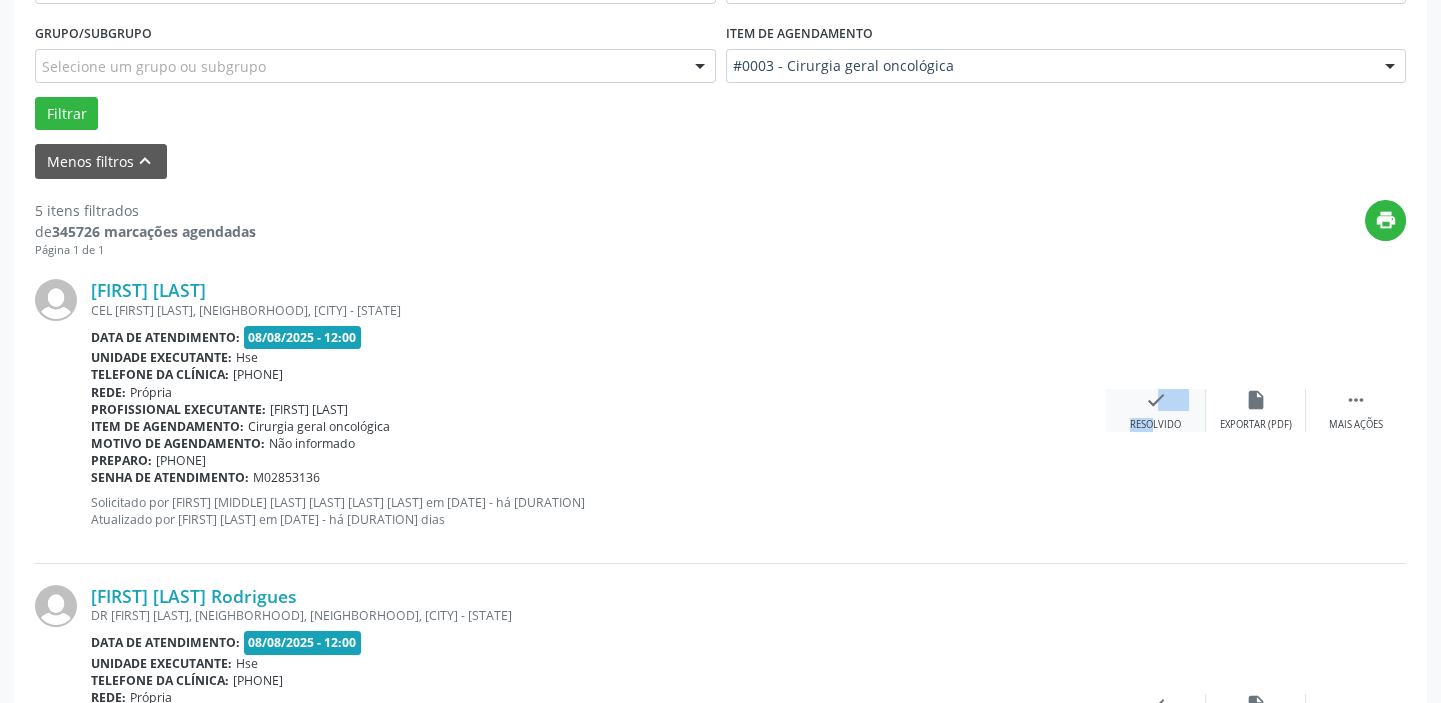 click on "check
Resolvido" at bounding box center (1156, 410) 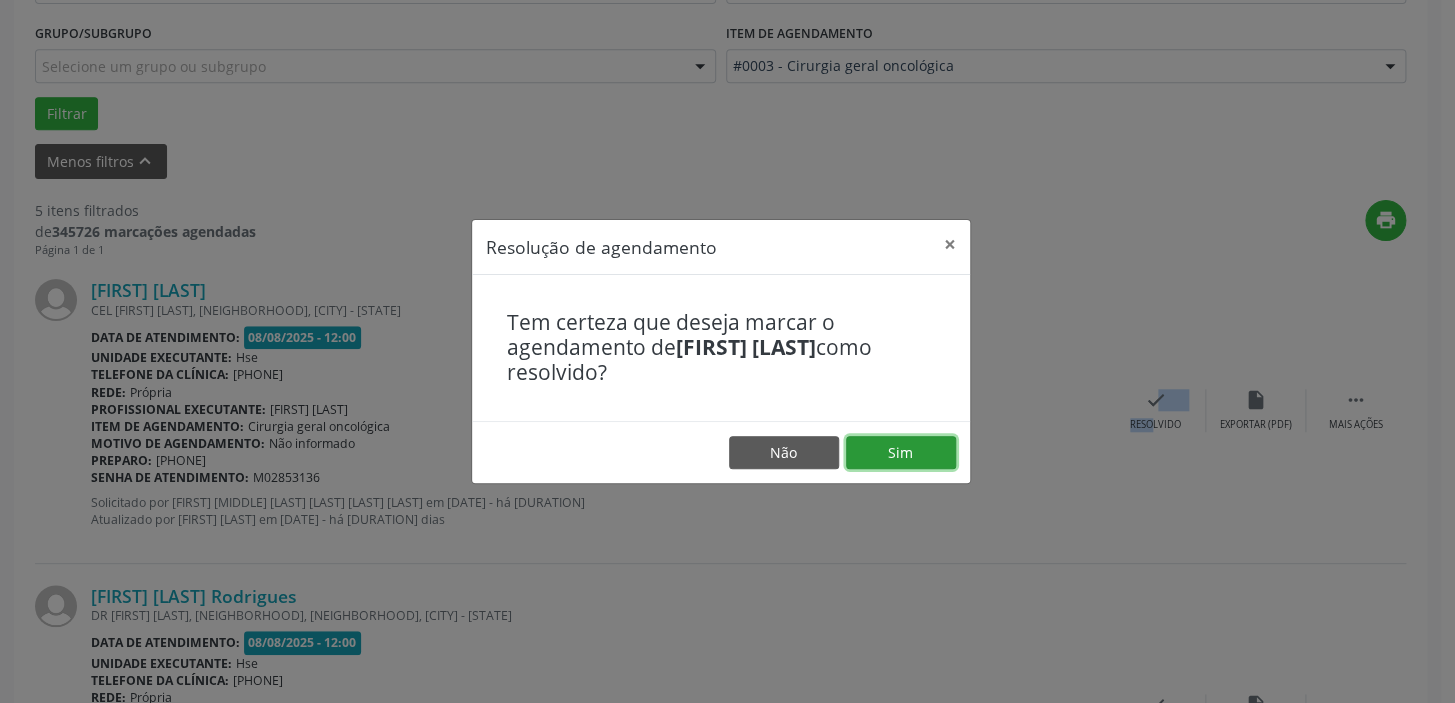 click on "Sim" at bounding box center [901, 453] 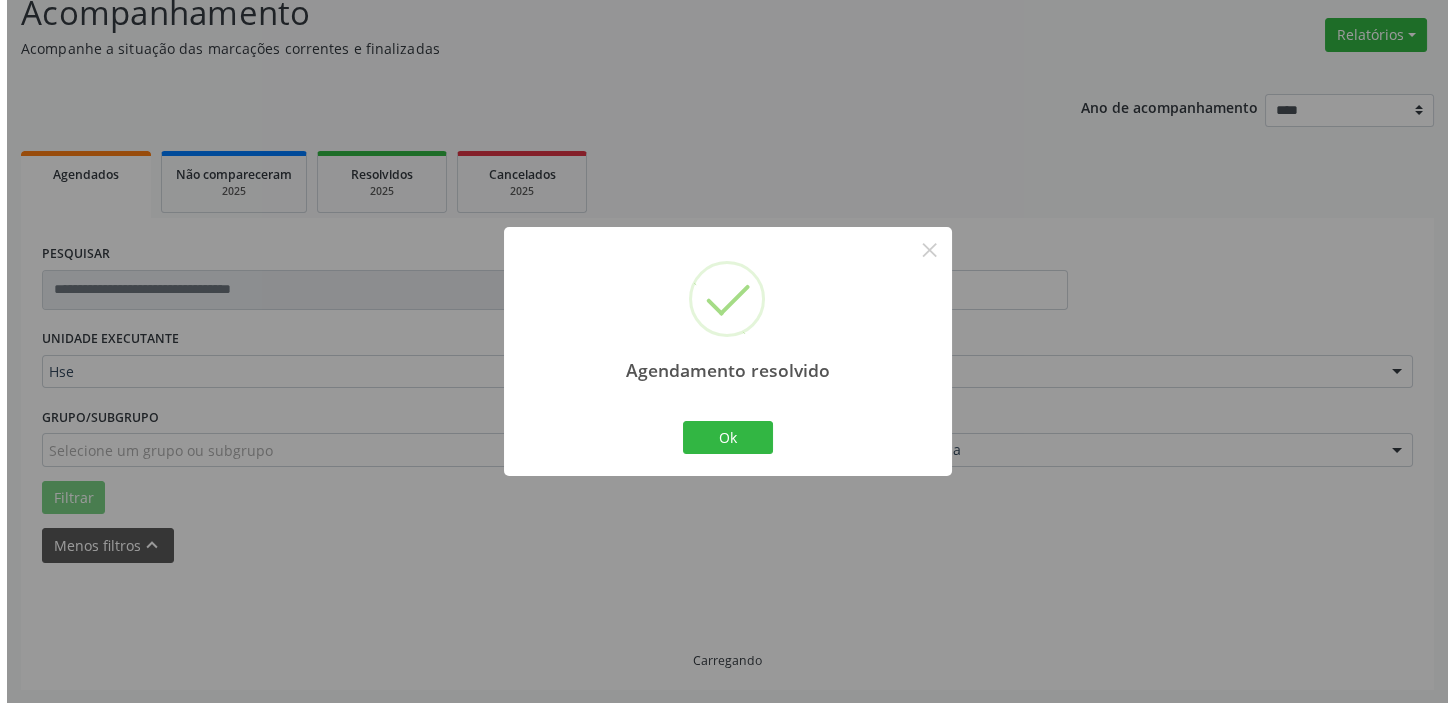 scroll, scrollTop: 532, scrollLeft: 0, axis: vertical 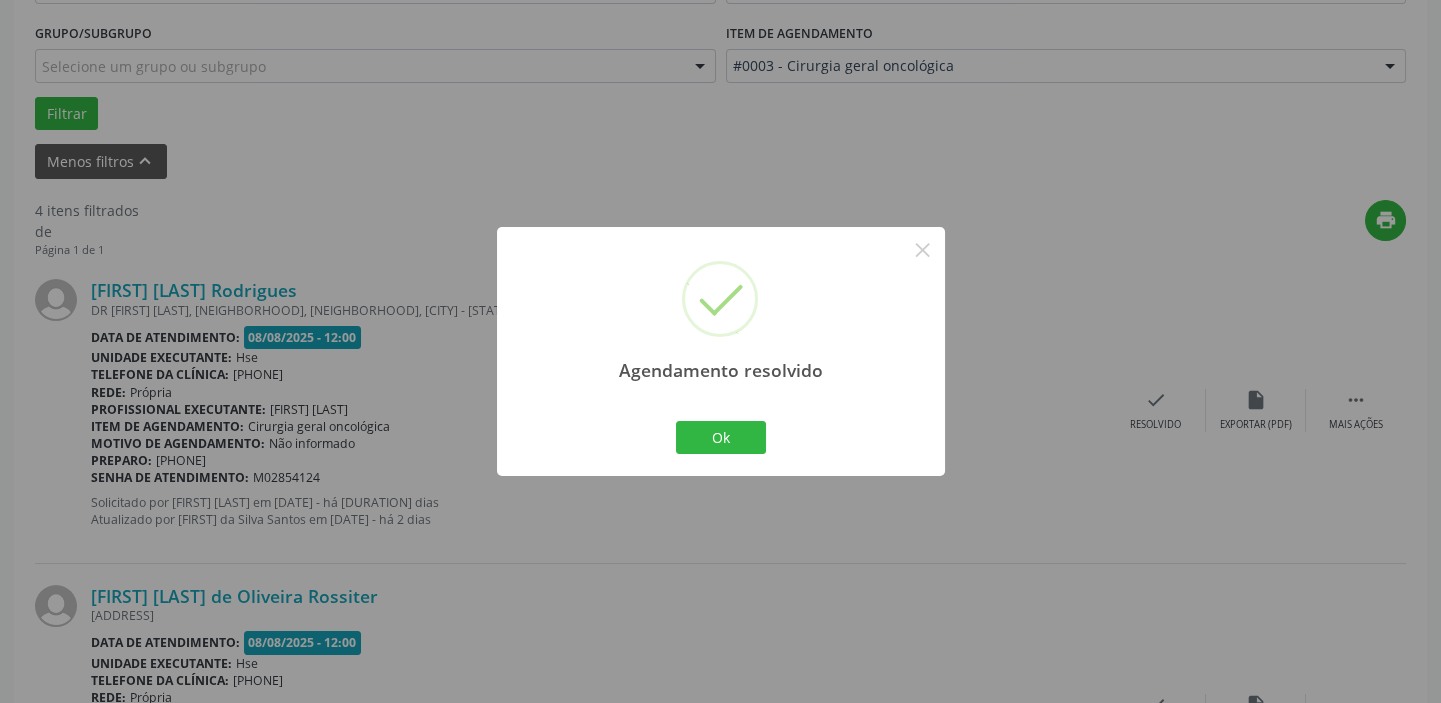 click on "Agendamento resolvido × Ok Cancel" at bounding box center (721, 351) 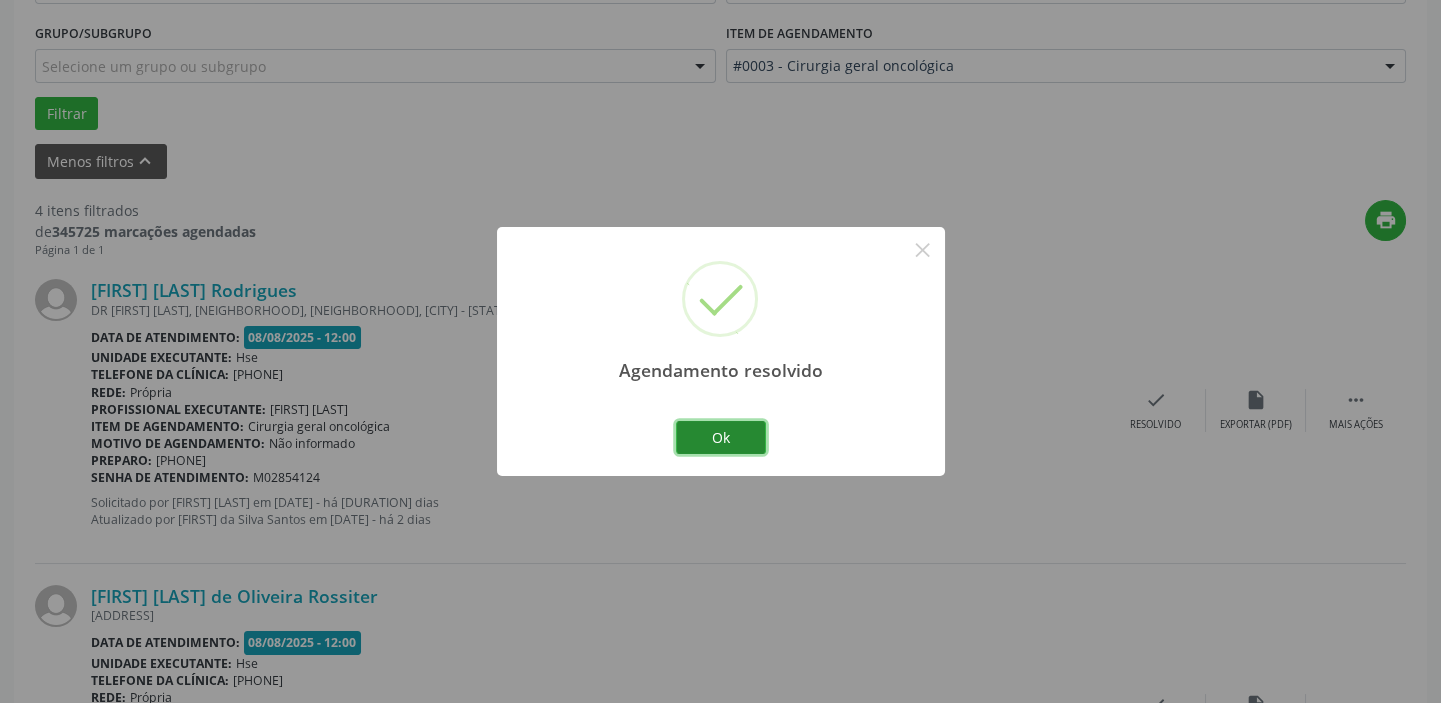 click on "Ok" at bounding box center [721, 438] 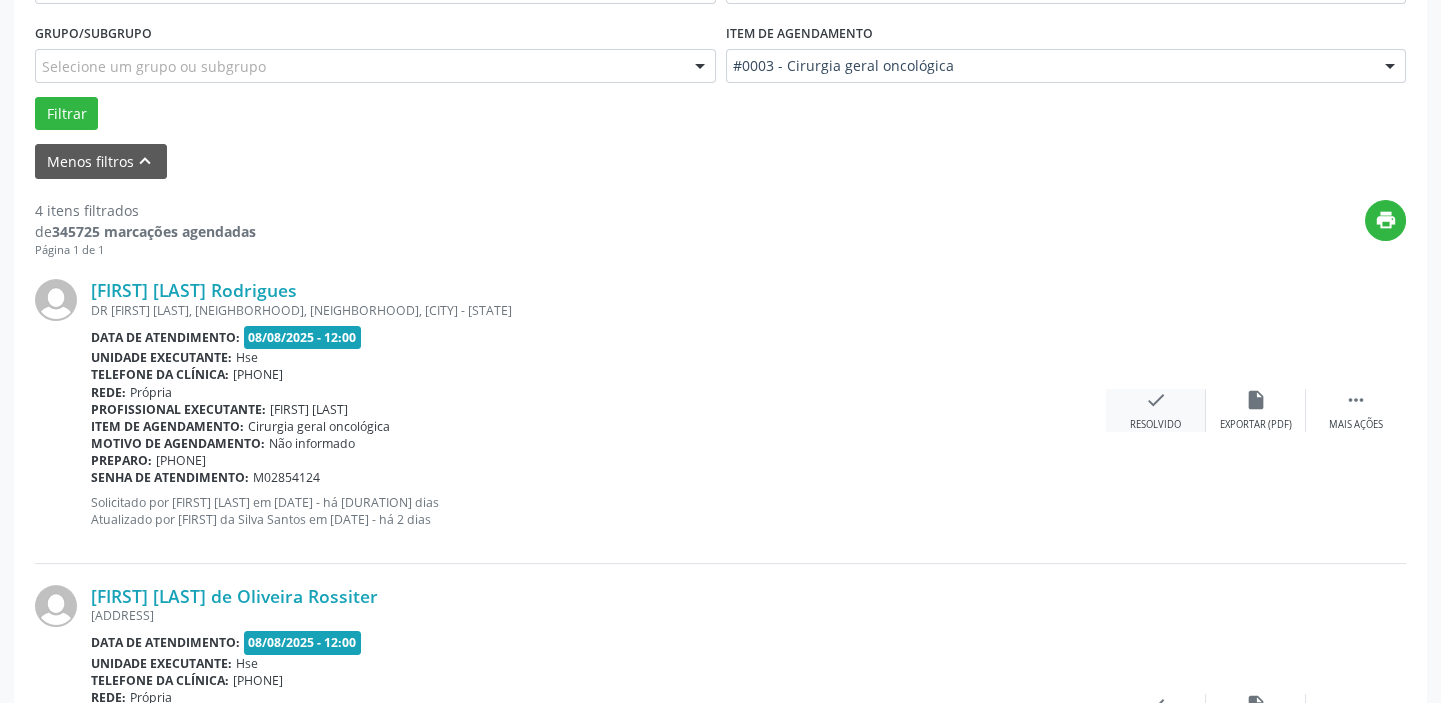 click on "check
Resolvido" at bounding box center [1156, 410] 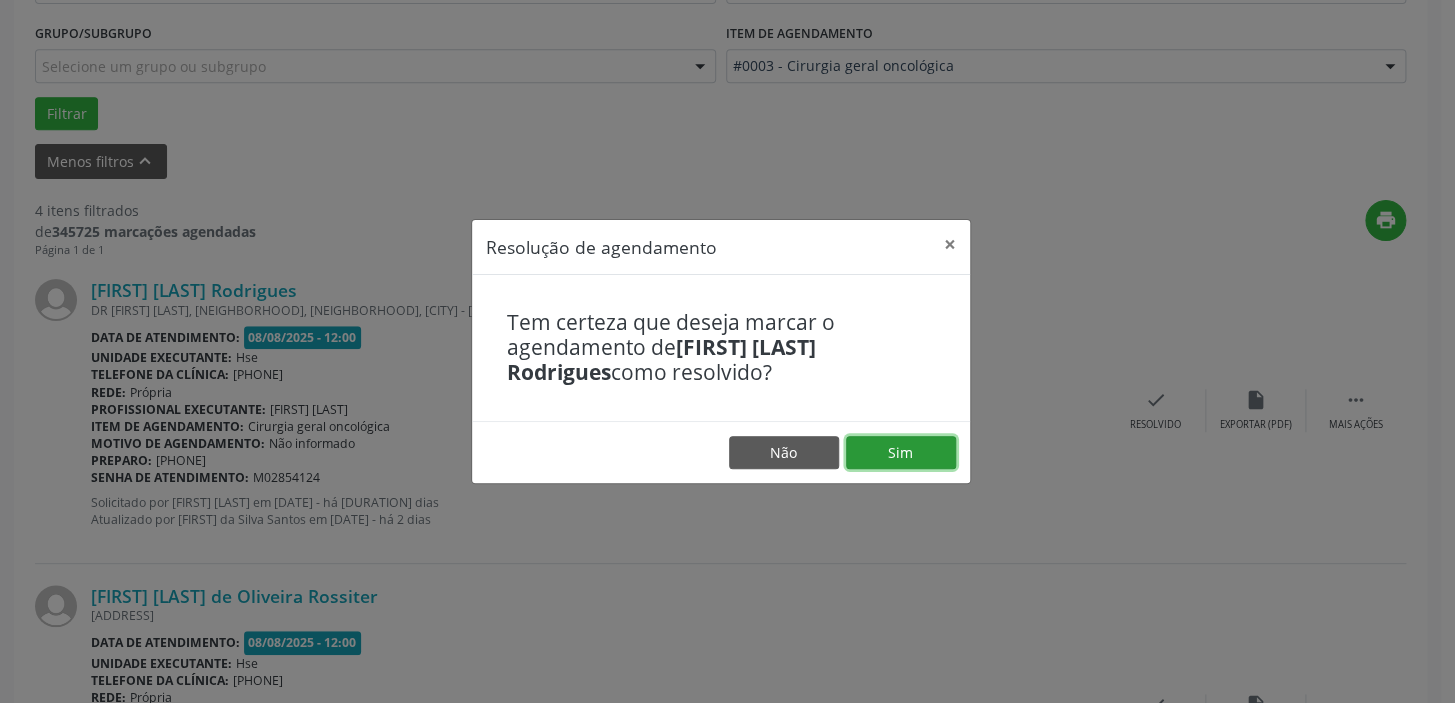 click on "Sim" at bounding box center [901, 453] 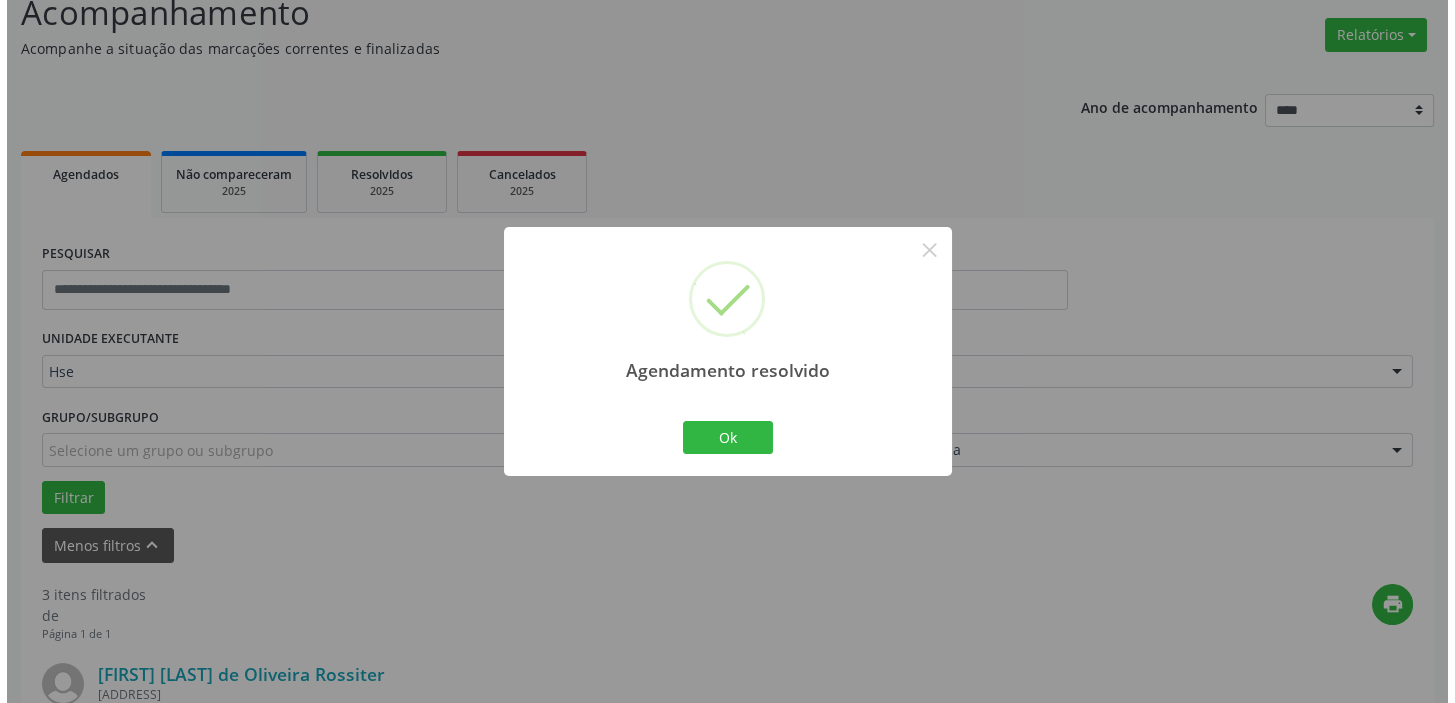 scroll, scrollTop: 532, scrollLeft: 0, axis: vertical 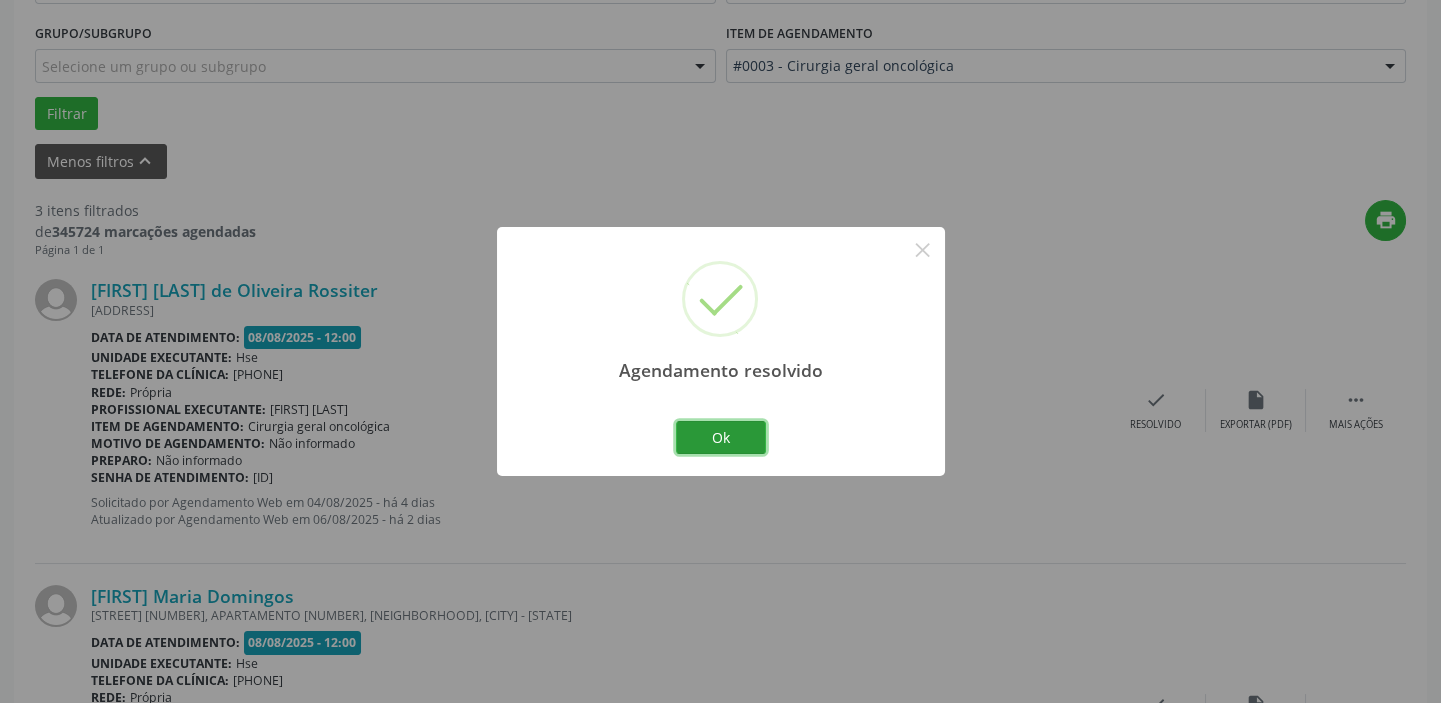 drag, startPoint x: 701, startPoint y: 442, endPoint x: 750, endPoint y: 434, distance: 49.648766 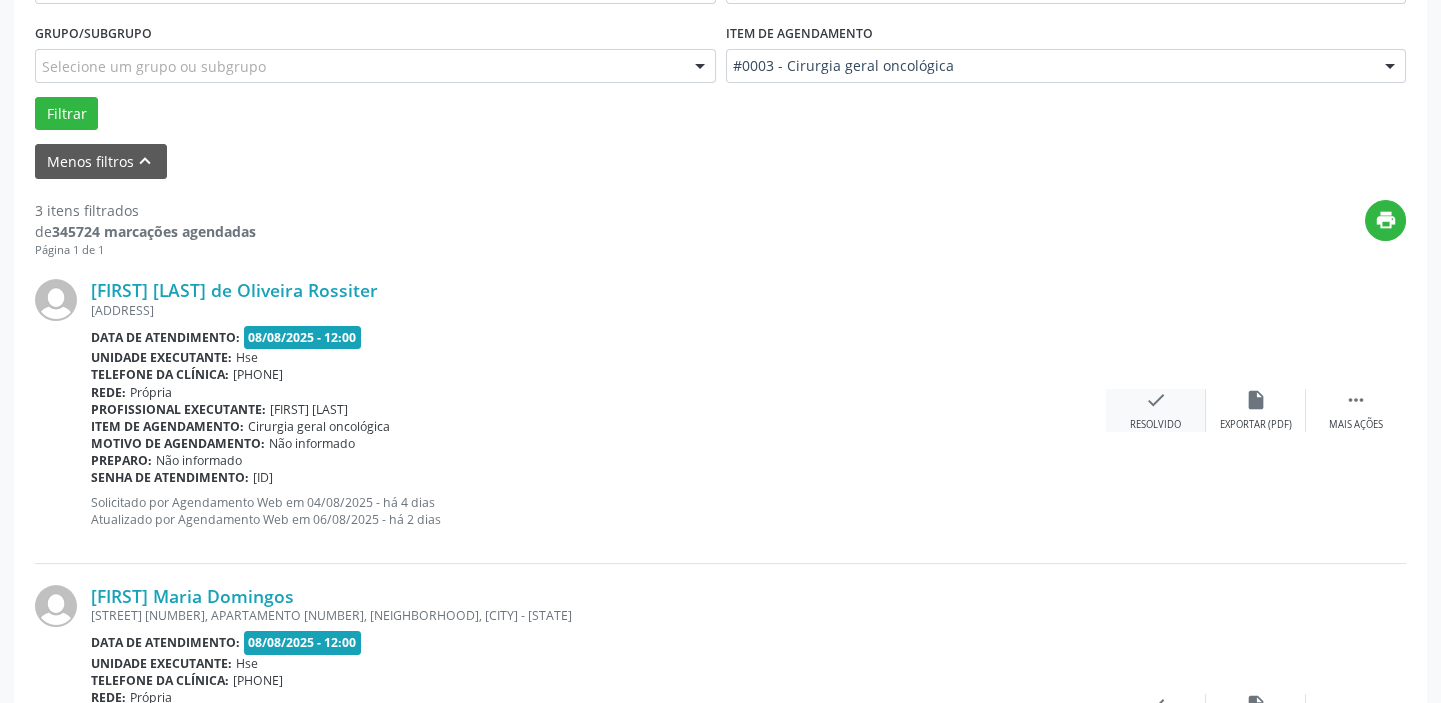 click on "check
Resolvido" at bounding box center (1156, 410) 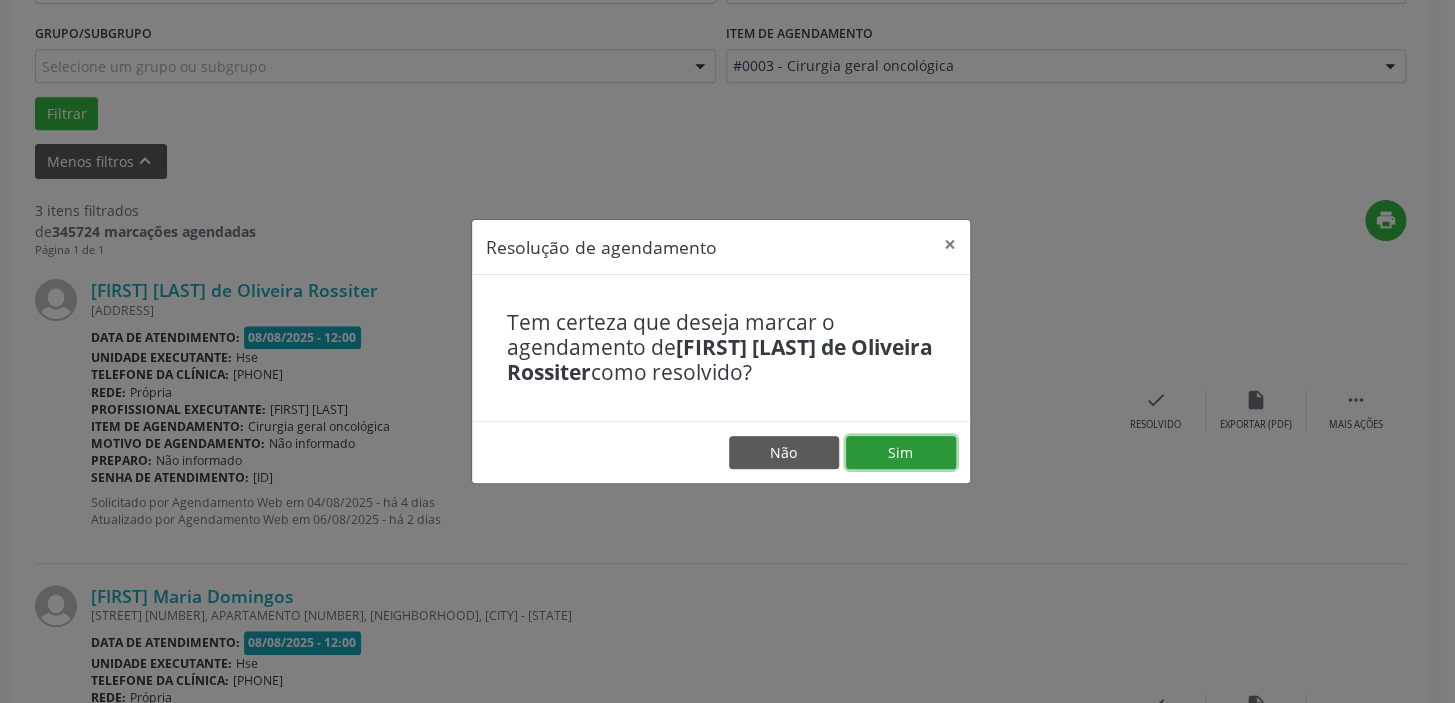 click on "Sim" at bounding box center (901, 453) 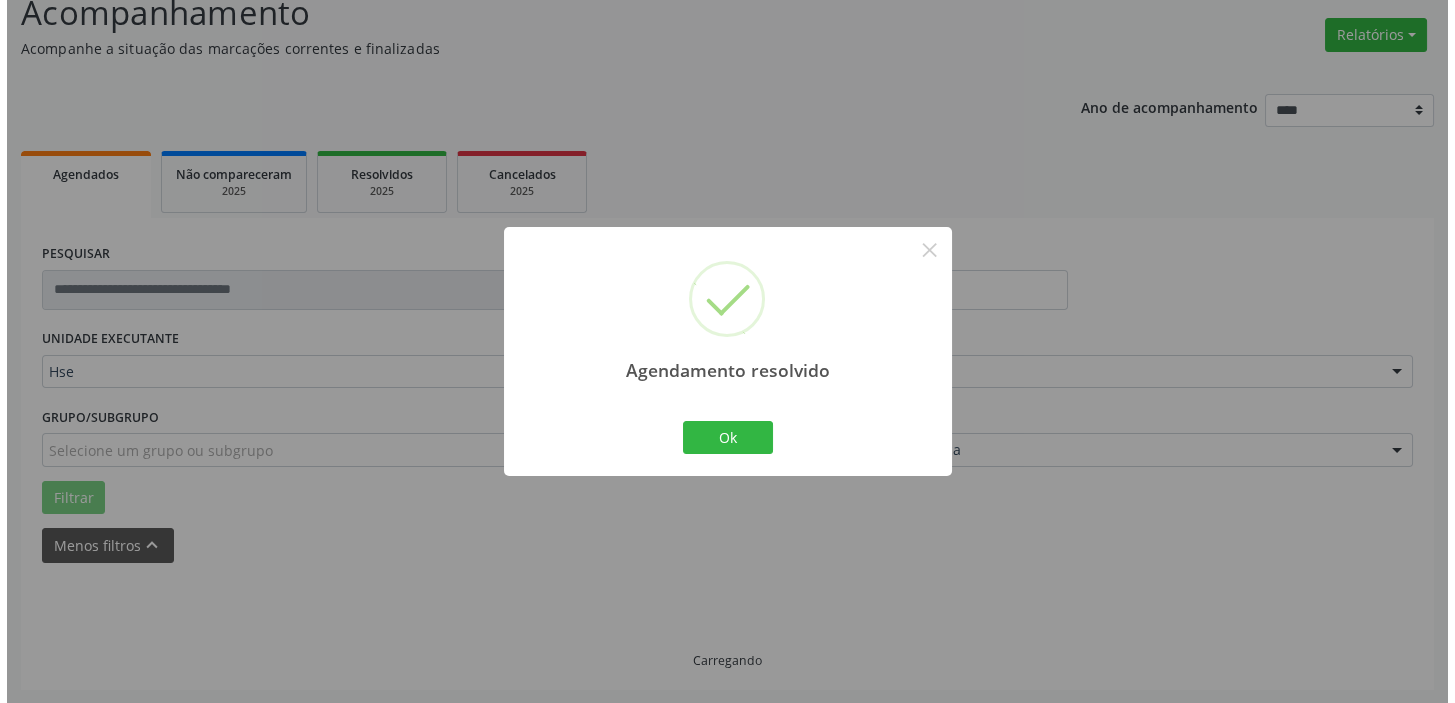scroll, scrollTop: 532, scrollLeft: 0, axis: vertical 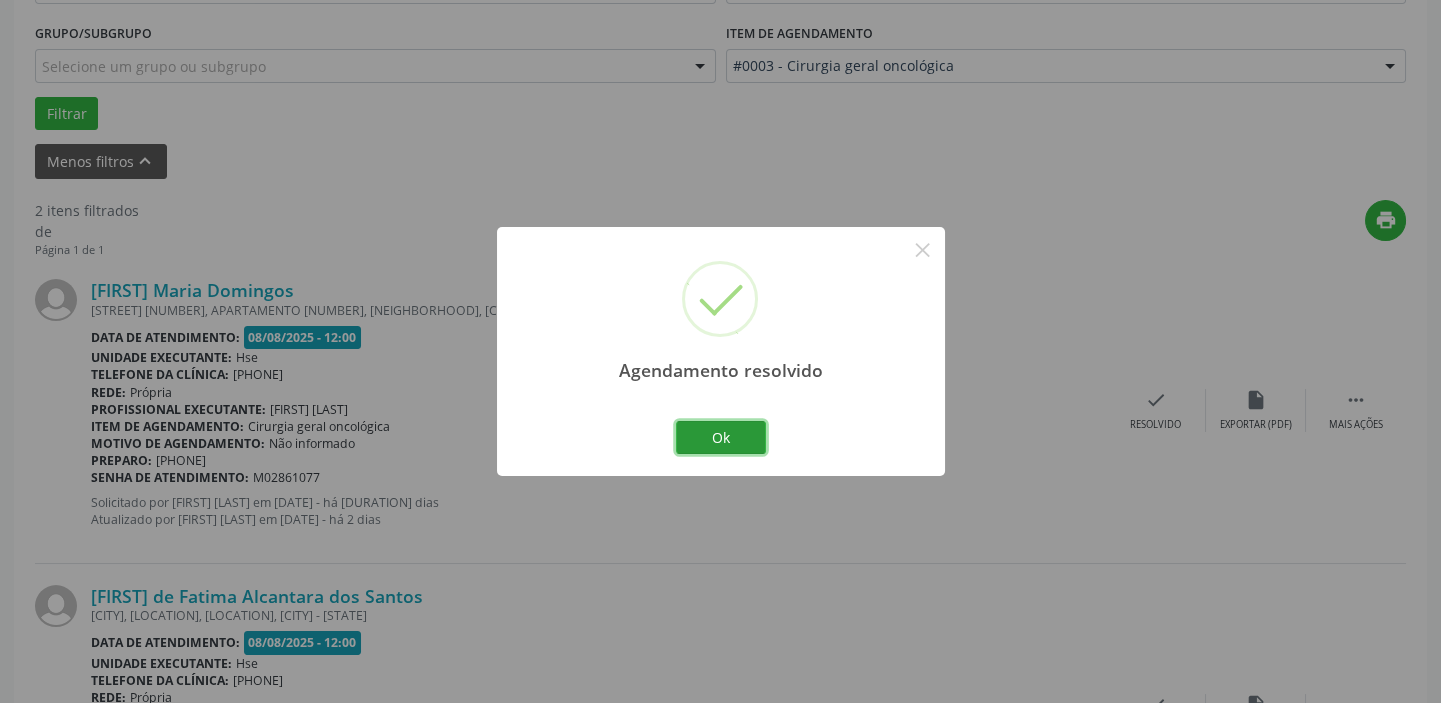 drag, startPoint x: 733, startPoint y: 440, endPoint x: 786, endPoint y: 441, distance: 53.009434 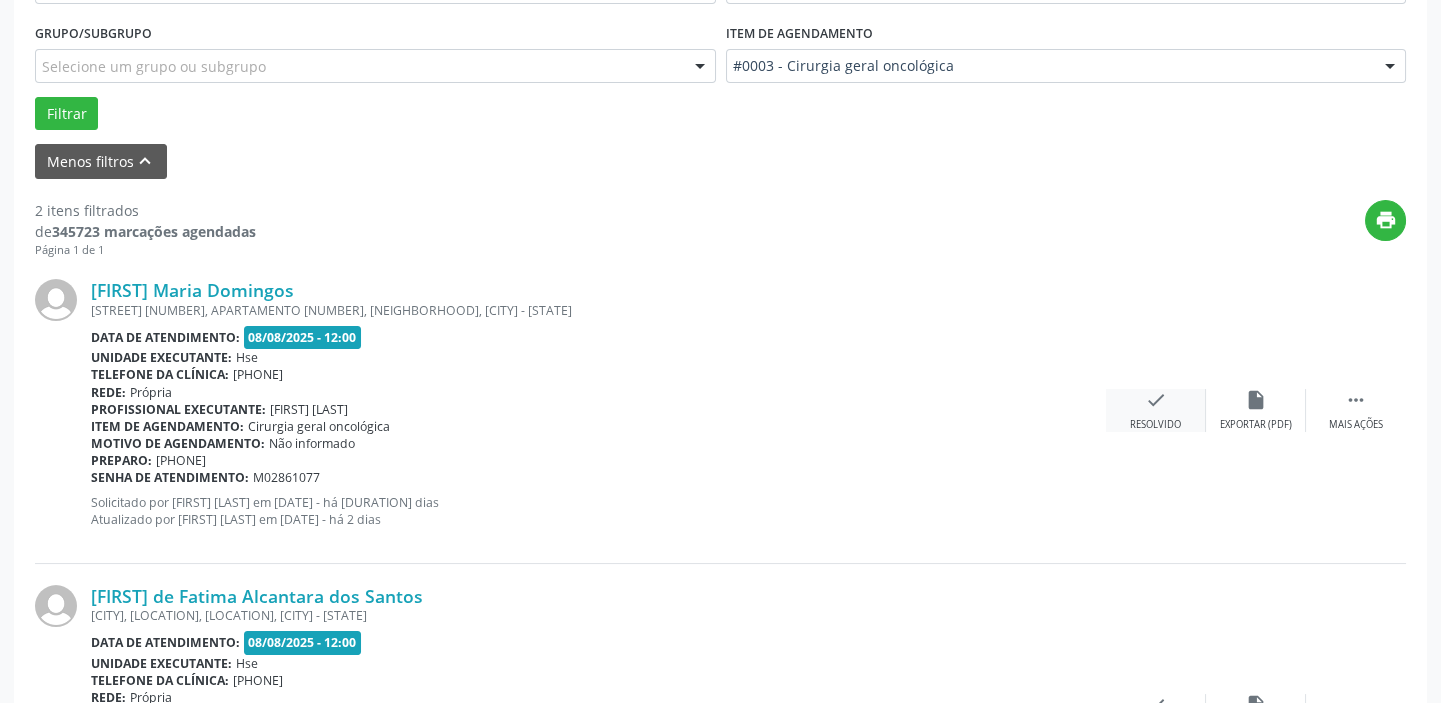 click on "check" at bounding box center (1156, 400) 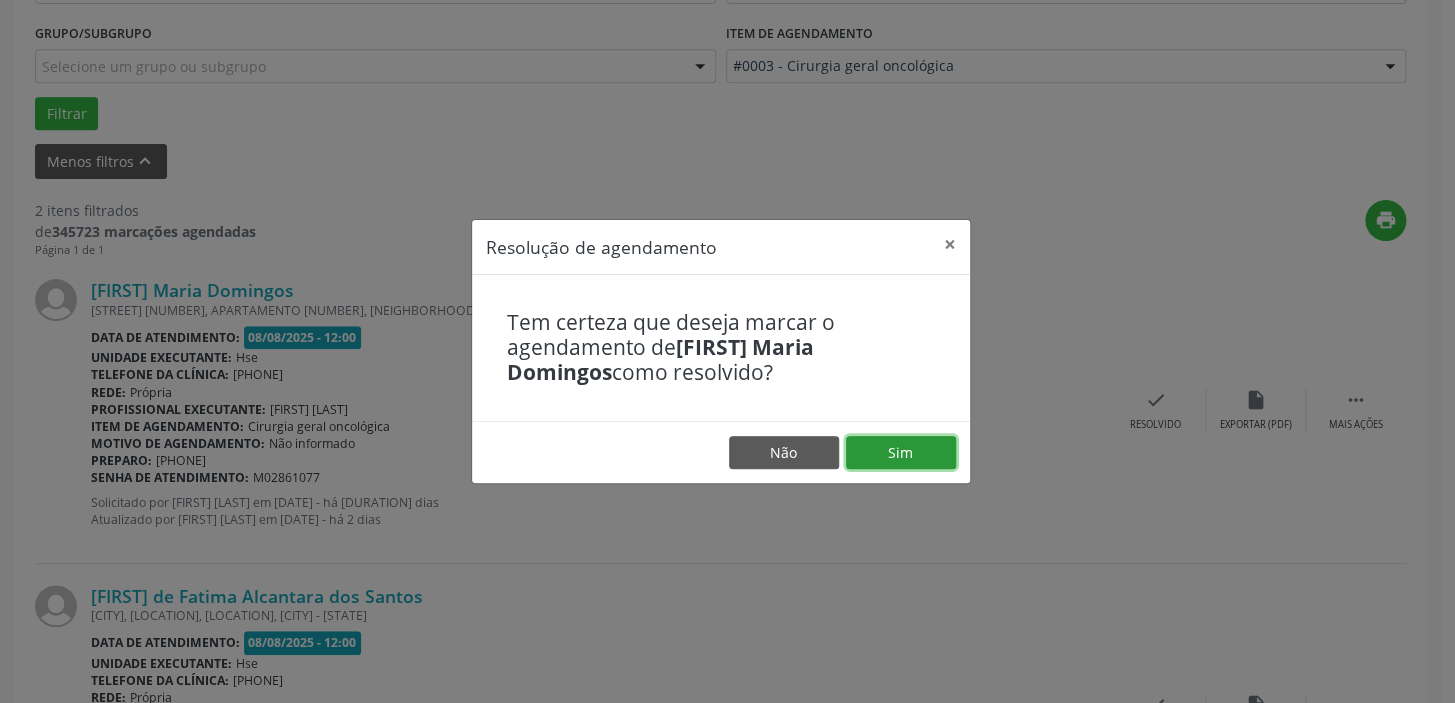 click on "Sim" at bounding box center (901, 453) 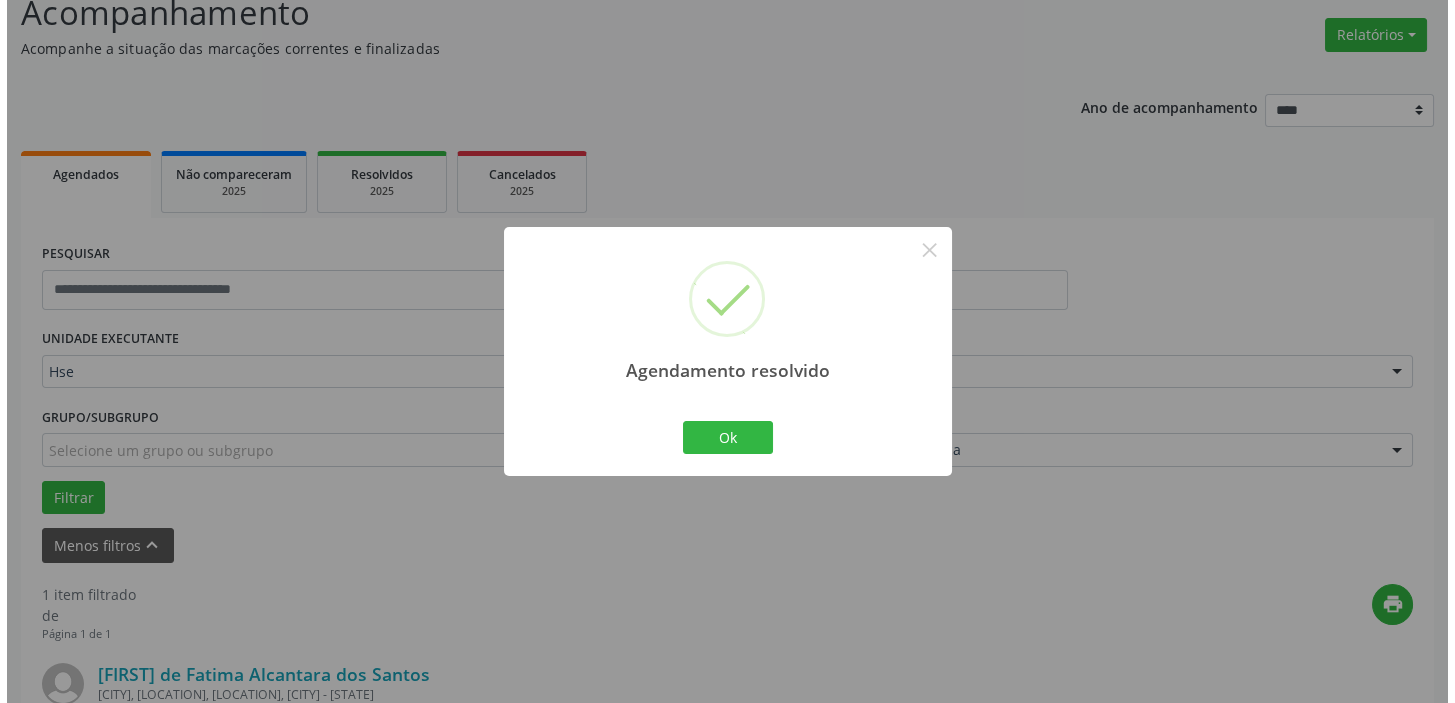scroll, scrollTop: 426, scrollLeft: 0, axis: vertical 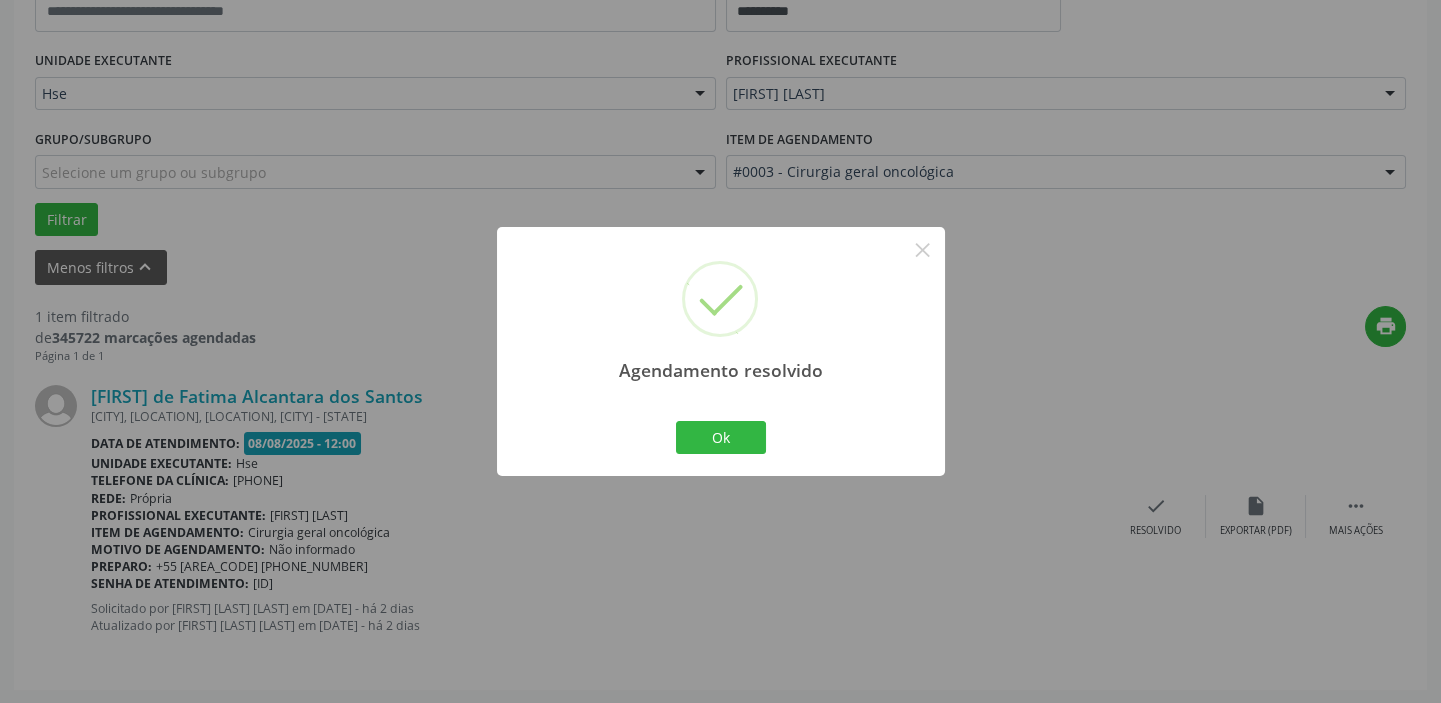 drag, startPoint x: 692, startPoint y: 456, endPoint x: 740, endPoint y: 454, distance: 48.04165 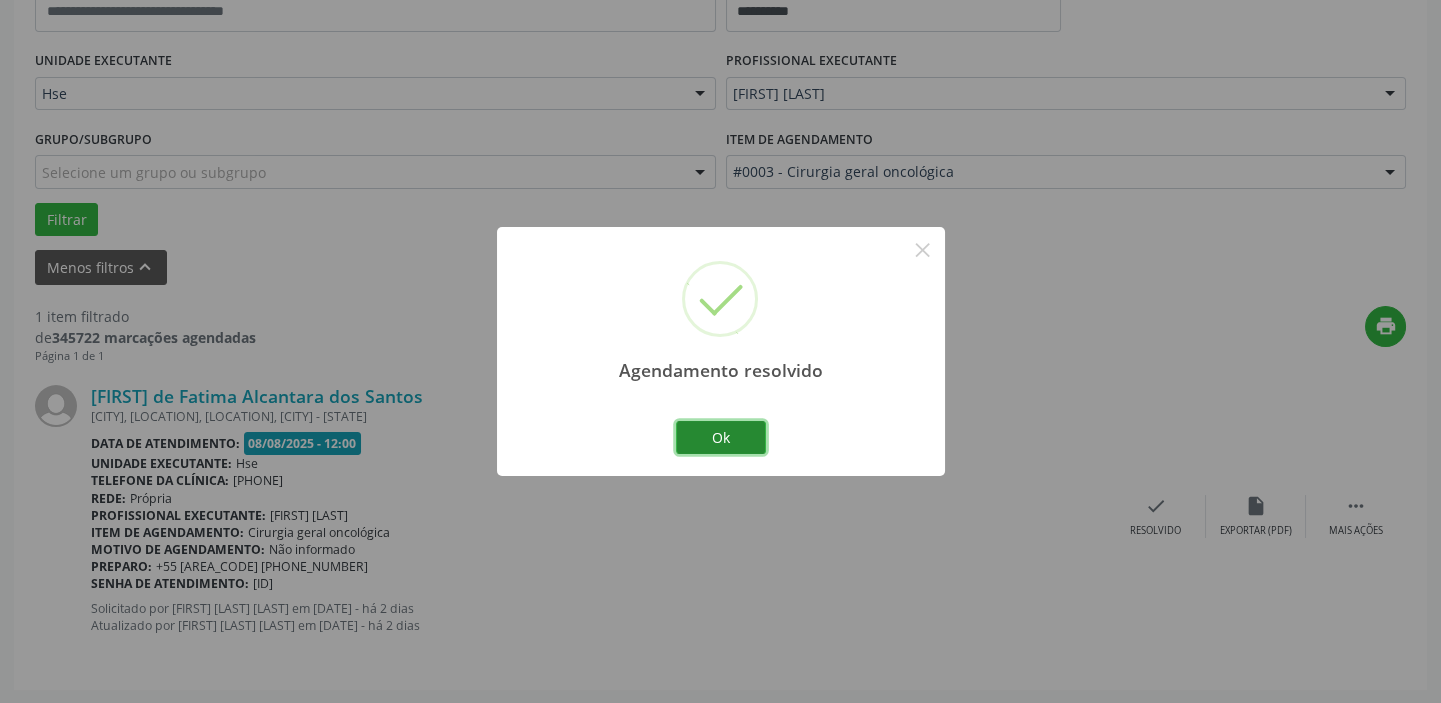 click on "Ok" at bounding box center [721, 438] 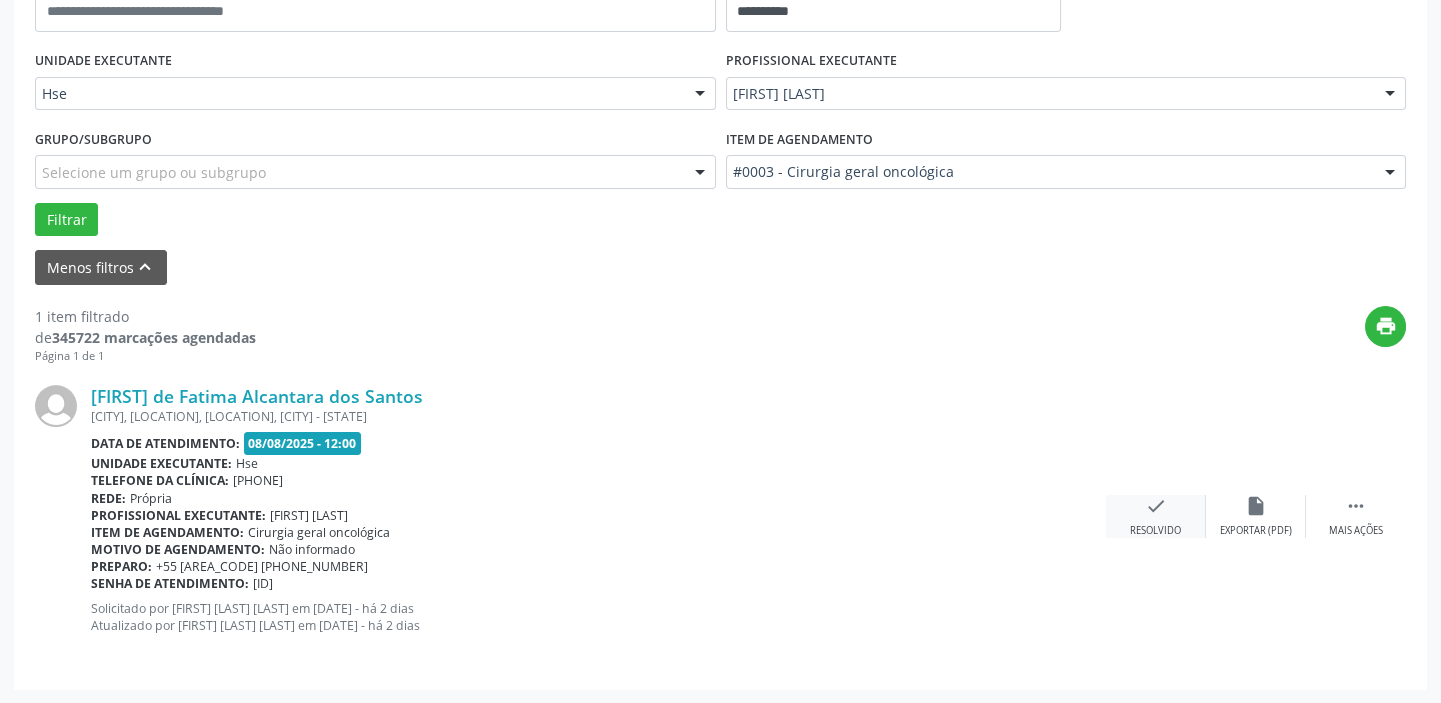 click on "Resolvido" at bounding box center [1155, 531] 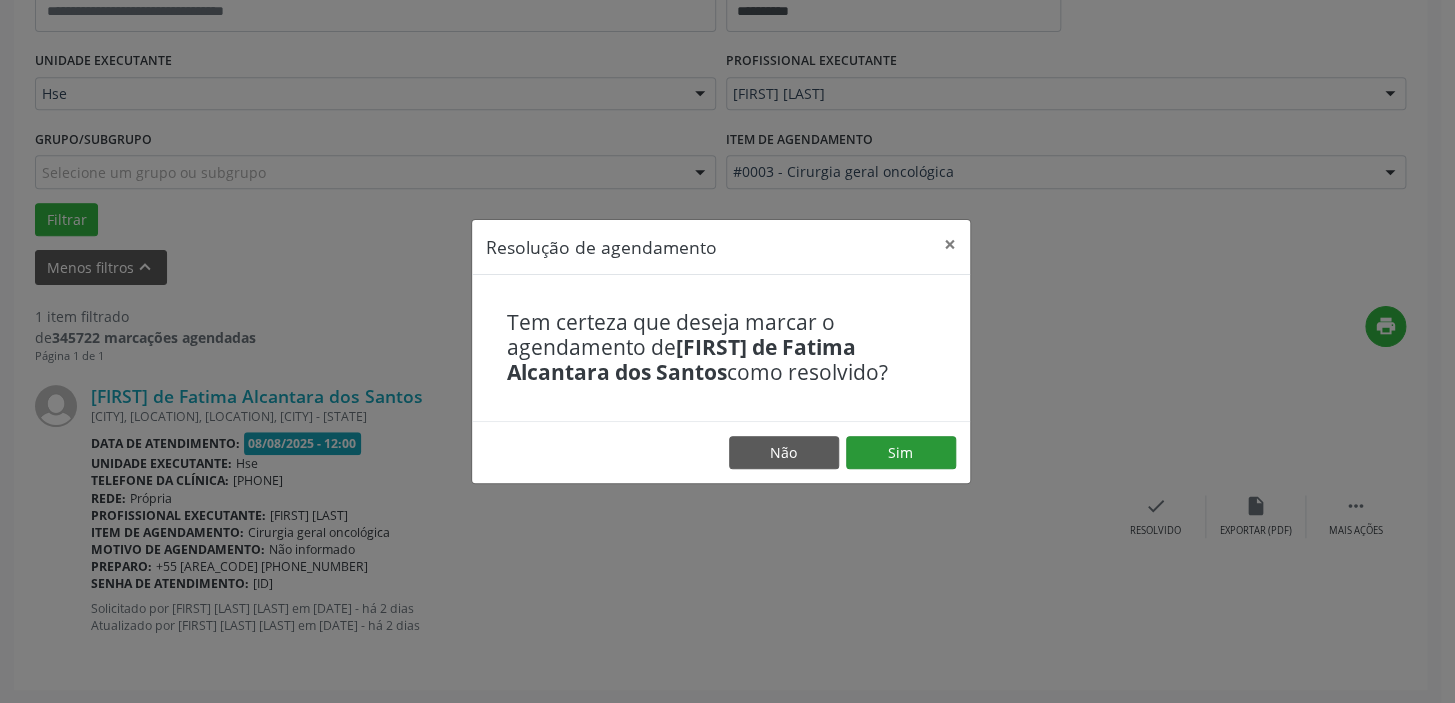 click on "Não Sim" at bounding box center [721, 452] 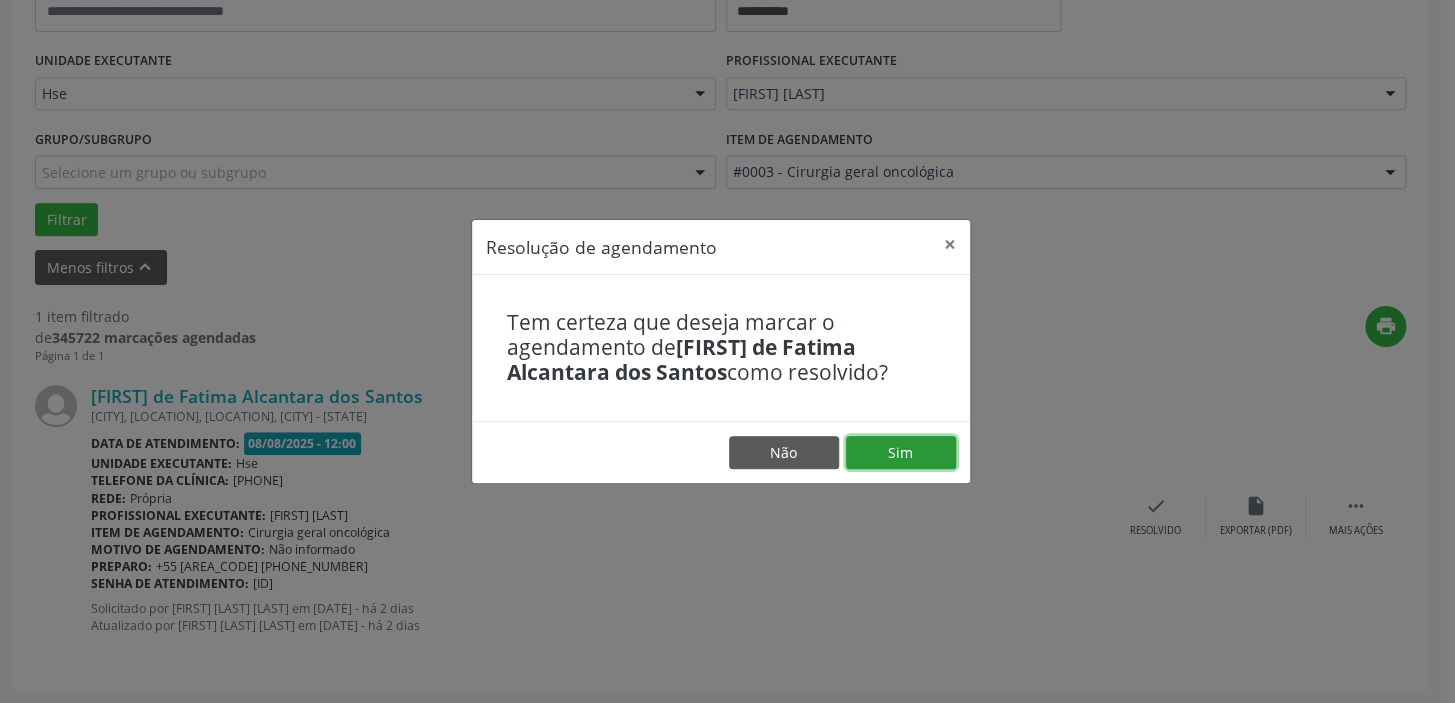 click on "Sim" at bounding box center [901, 453] 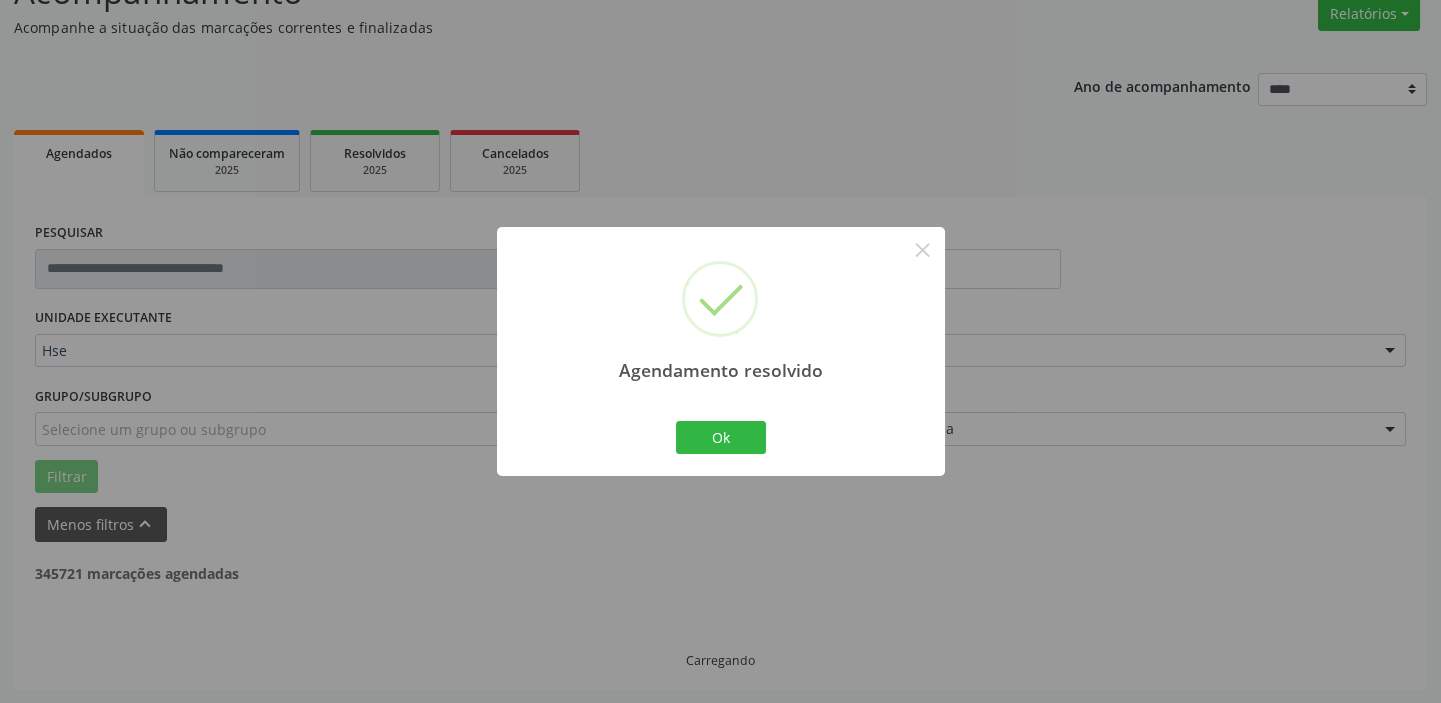scroll, scrollTop: 104, scrollLeft: 0, axis: vertical 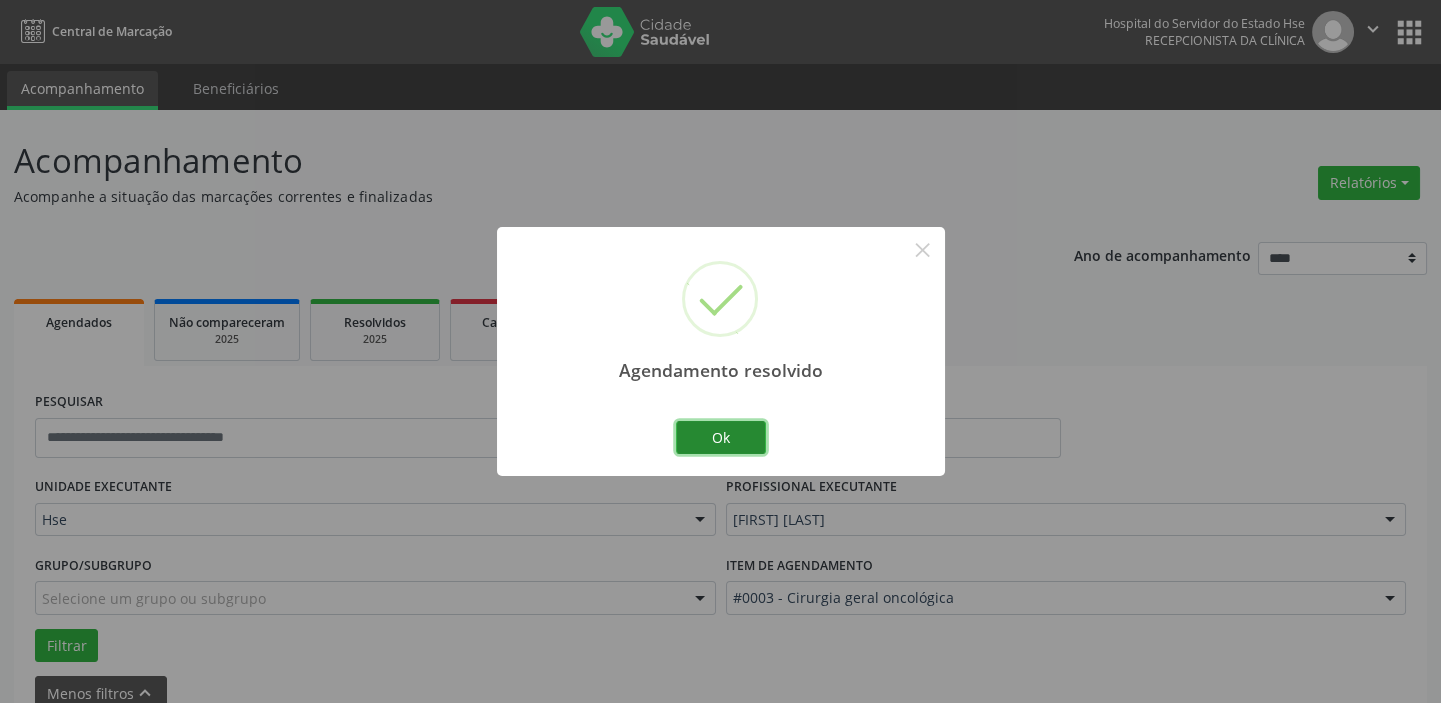 click on "Ok" at bounding box center (721, 438) 